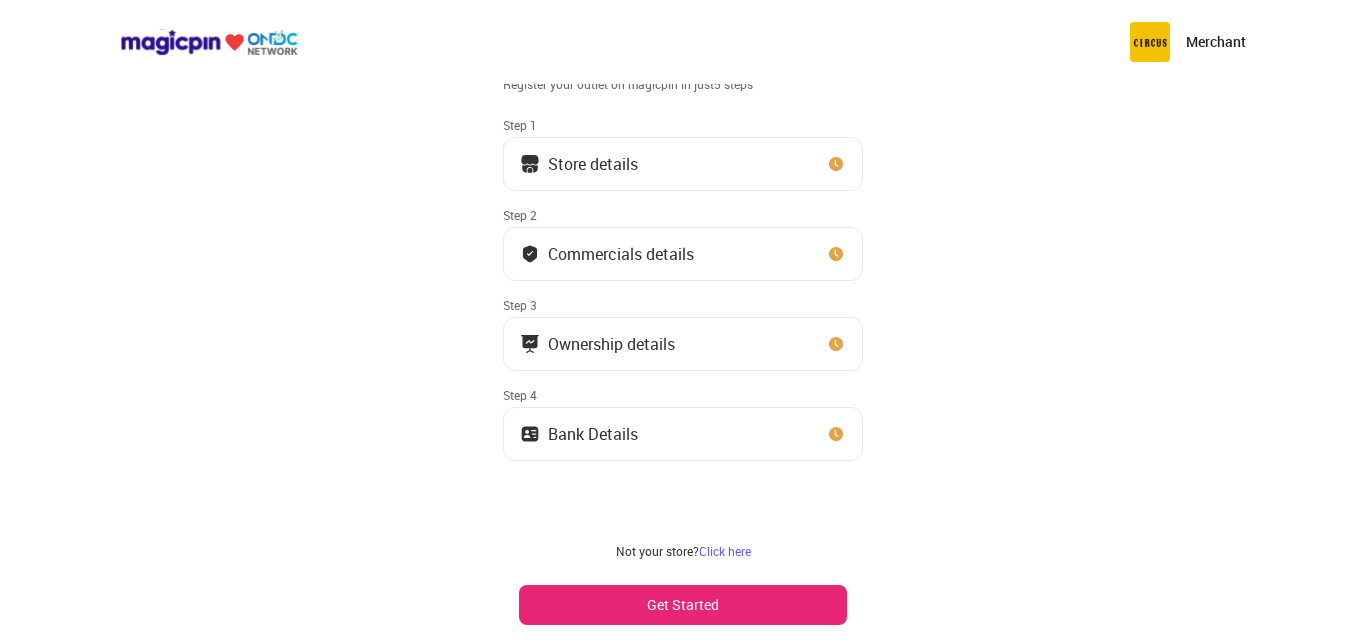 scroll, scrollTop: 0, scrollLeft: 0, axis: both 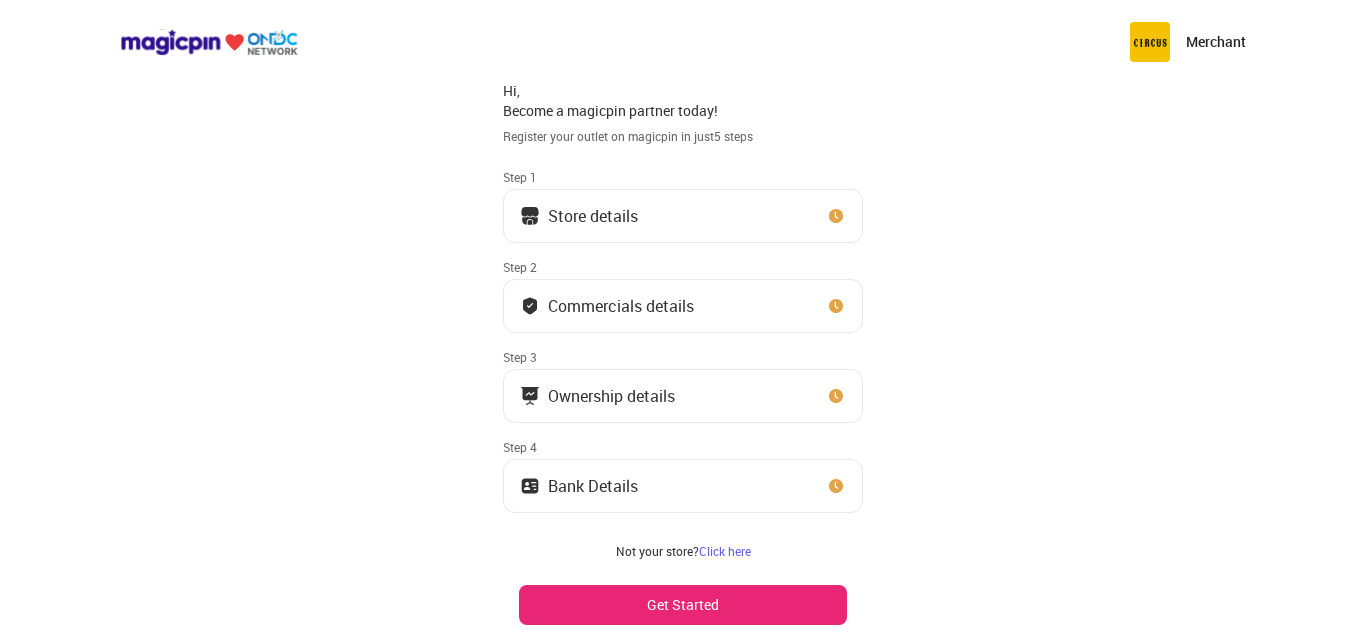 click at bounding box center (836, 216) 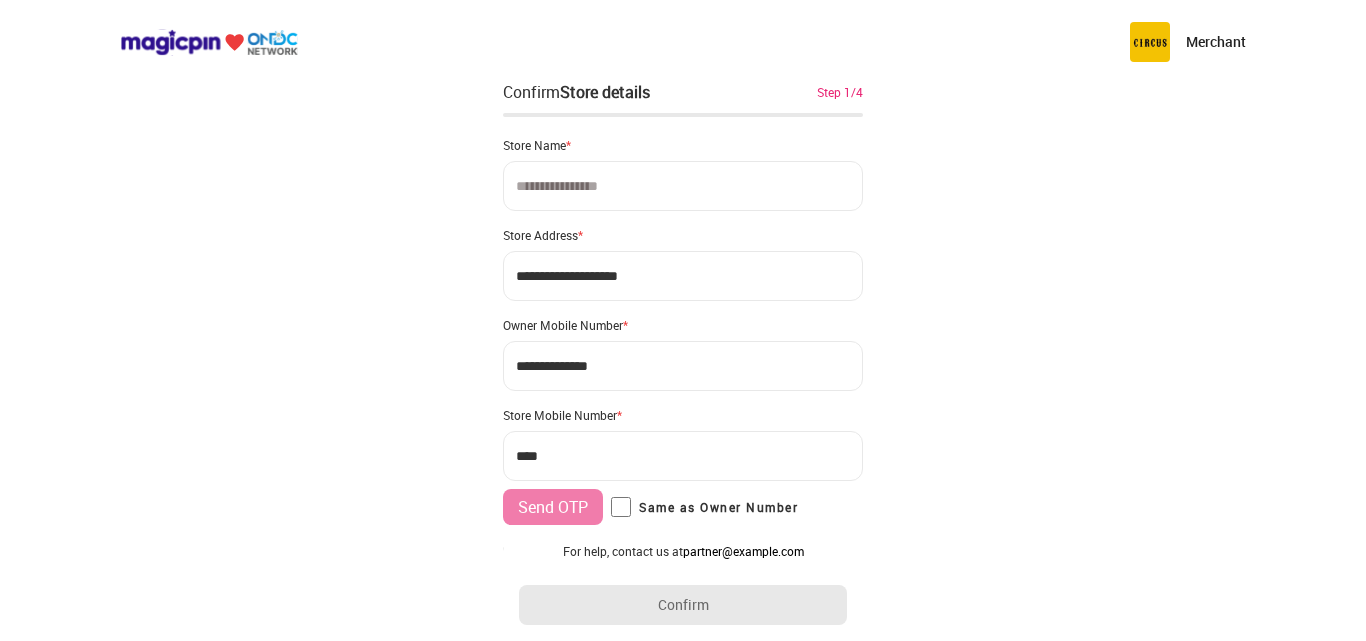 click at bounding box center (683, 186) 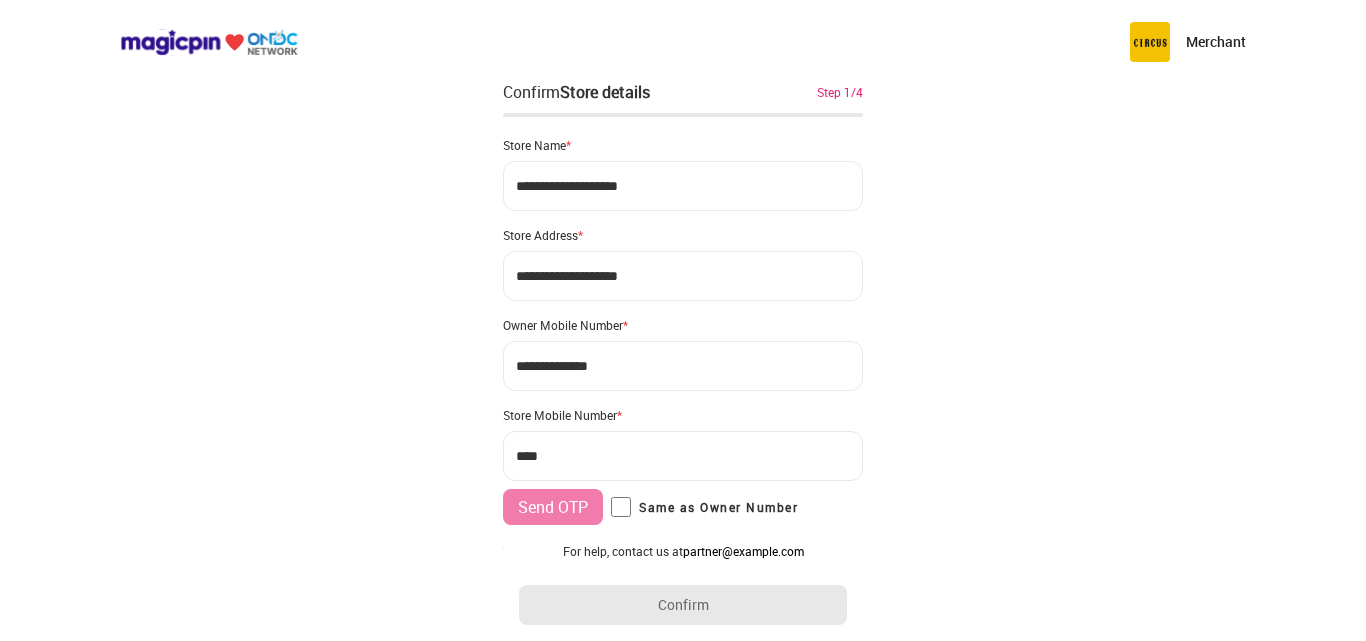 type on "**********" 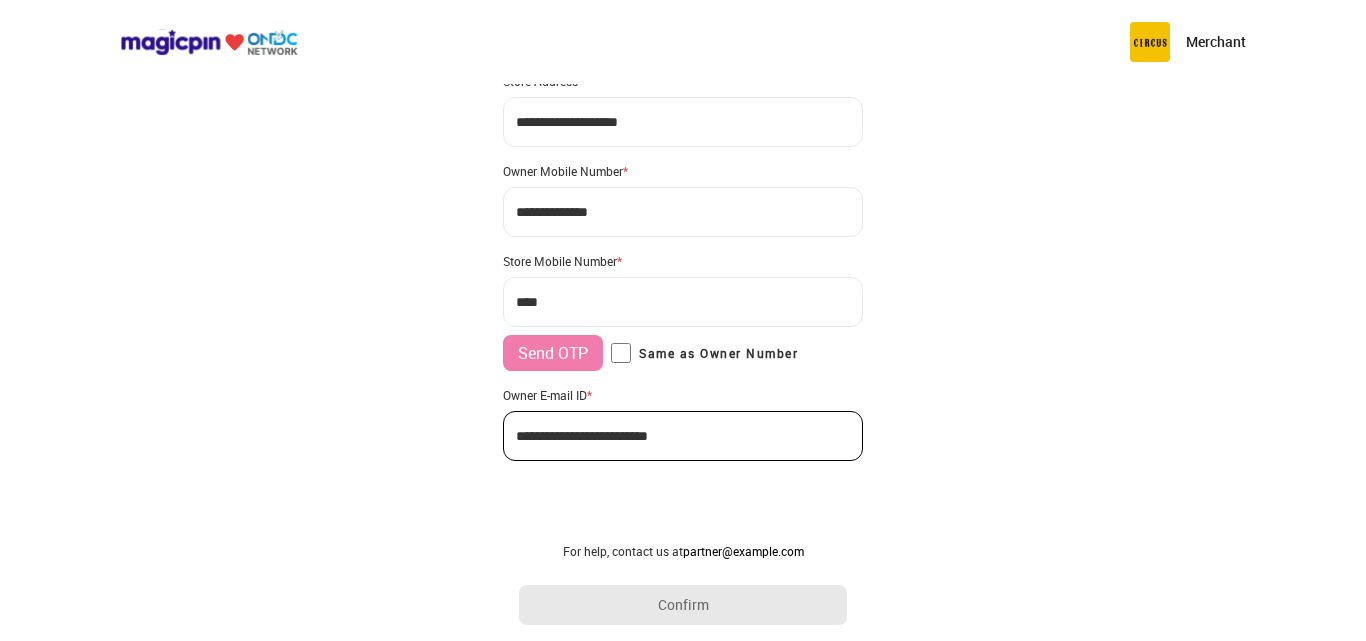 click on "***" at bounding box center (683, 302) 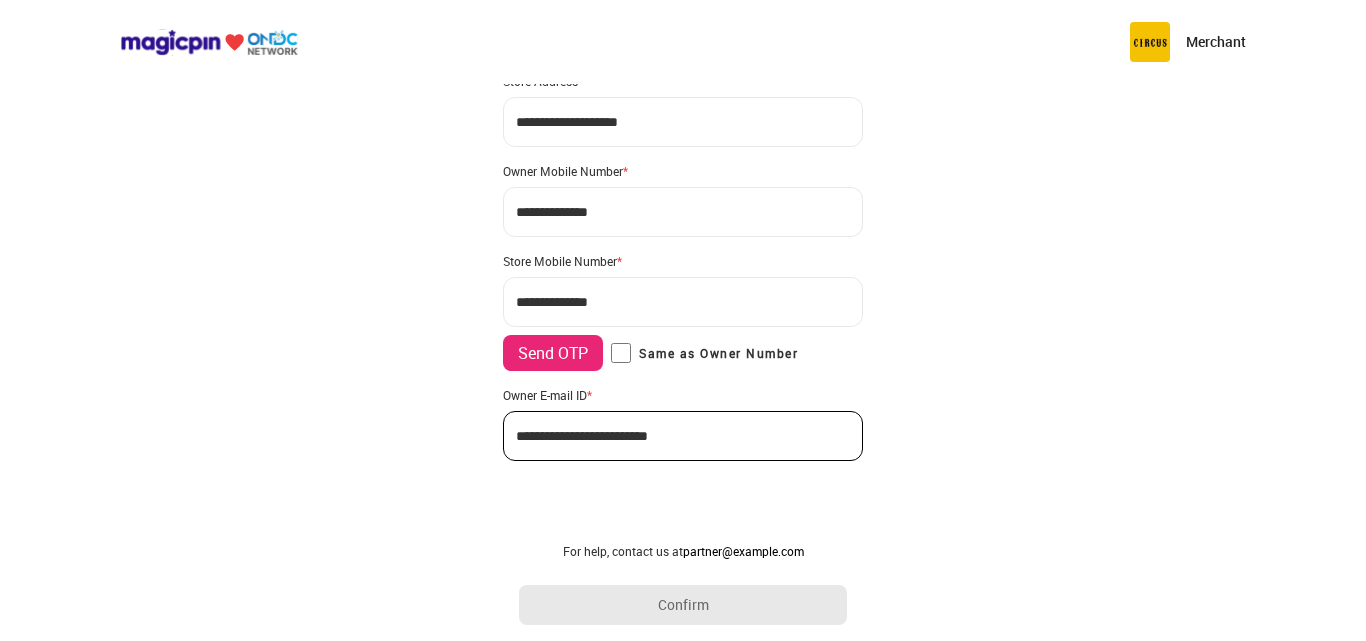 type on "**********" 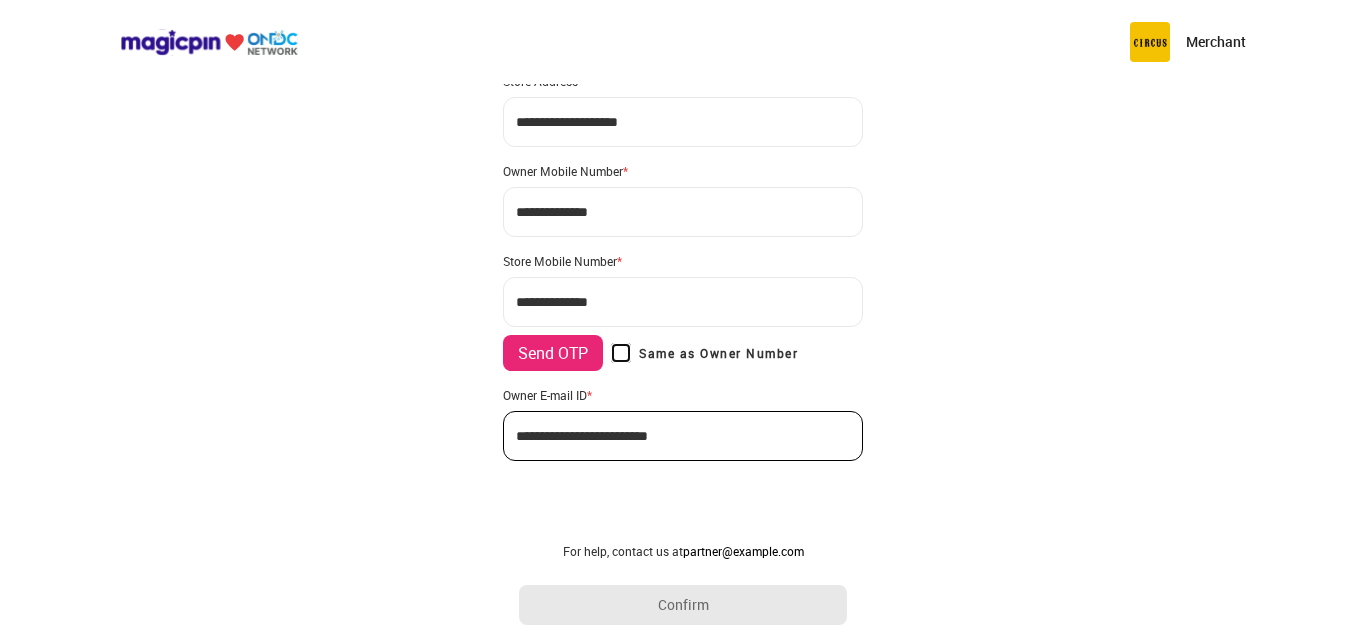 scroll, scrollTop: 138, scrollLeft: 0, axis: vertical 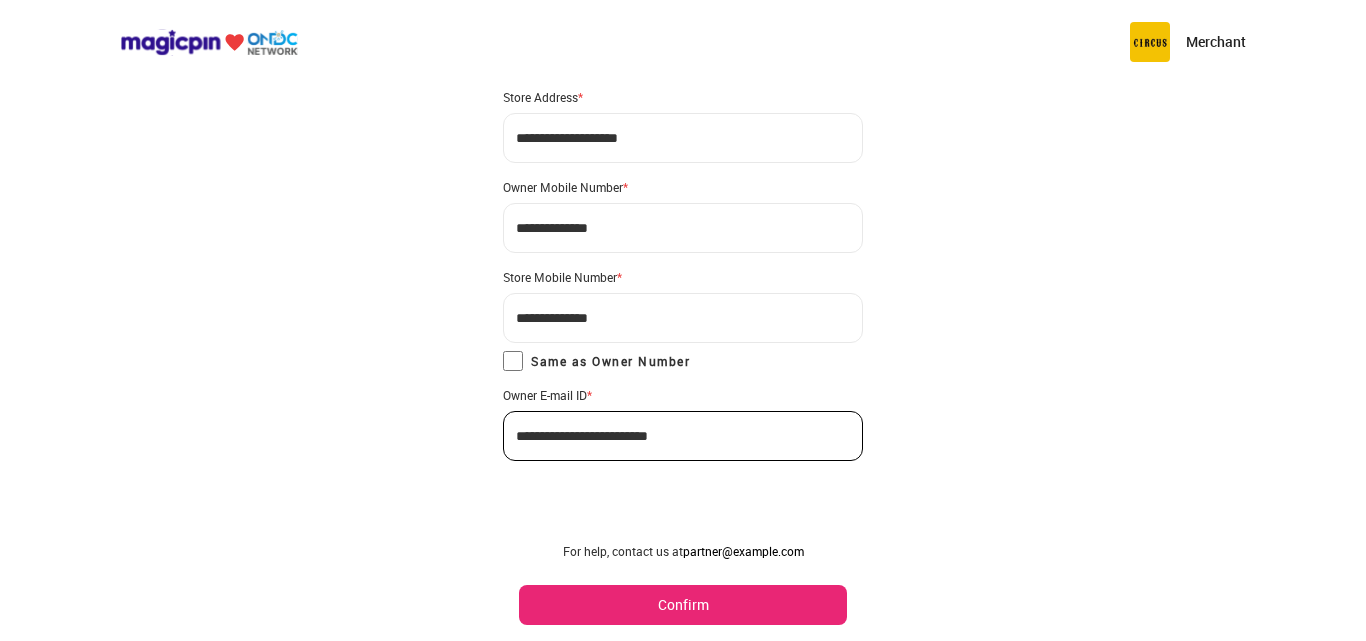 click on "Confirm" at bounding box center (683, 605) 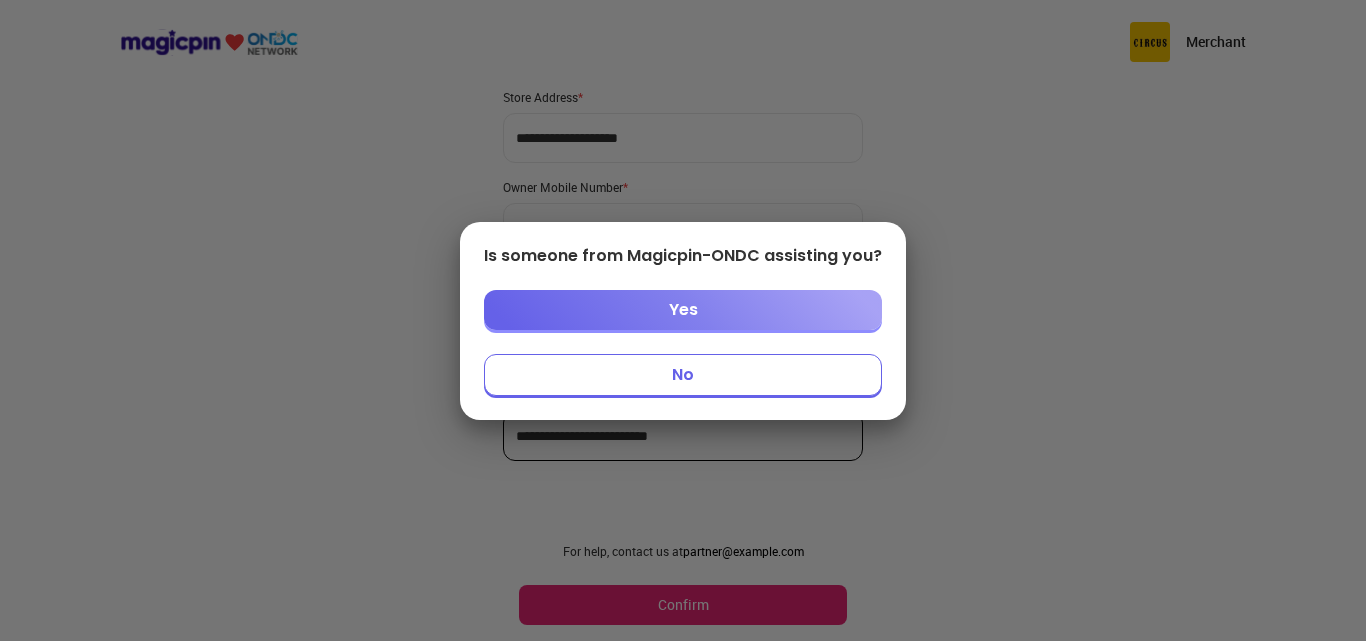 click on "Yes" at bounding box center [683, 310] 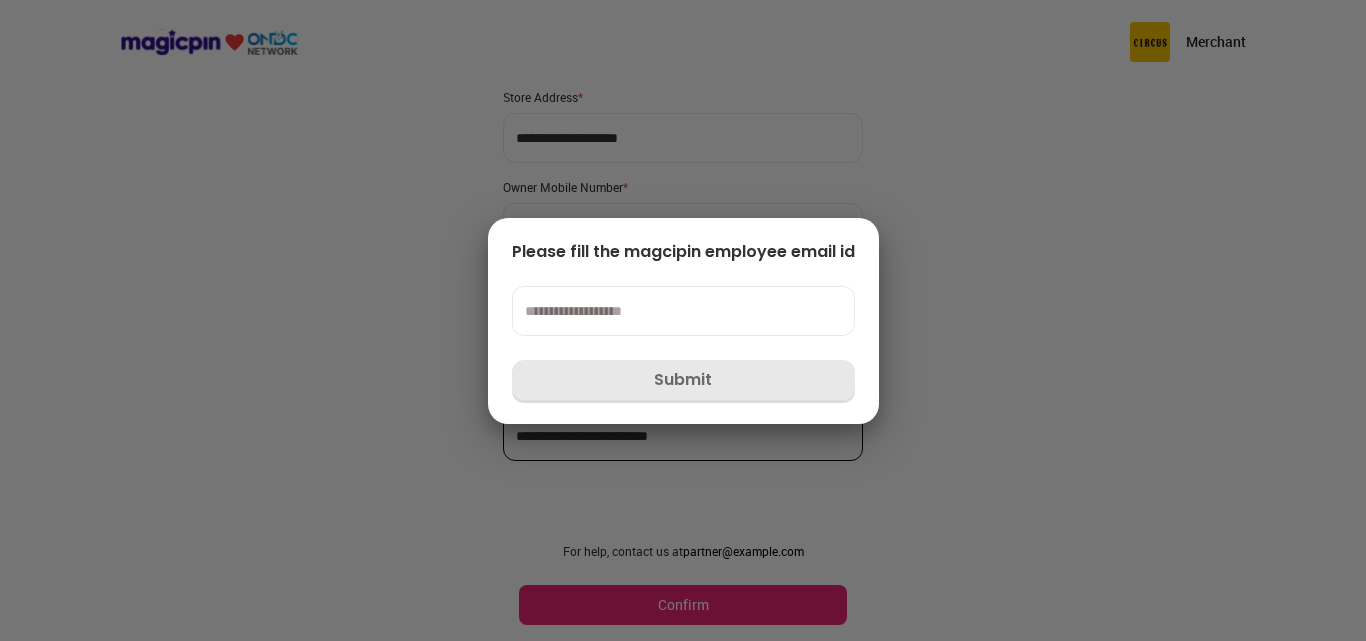 click at bounding box center (683, 311) 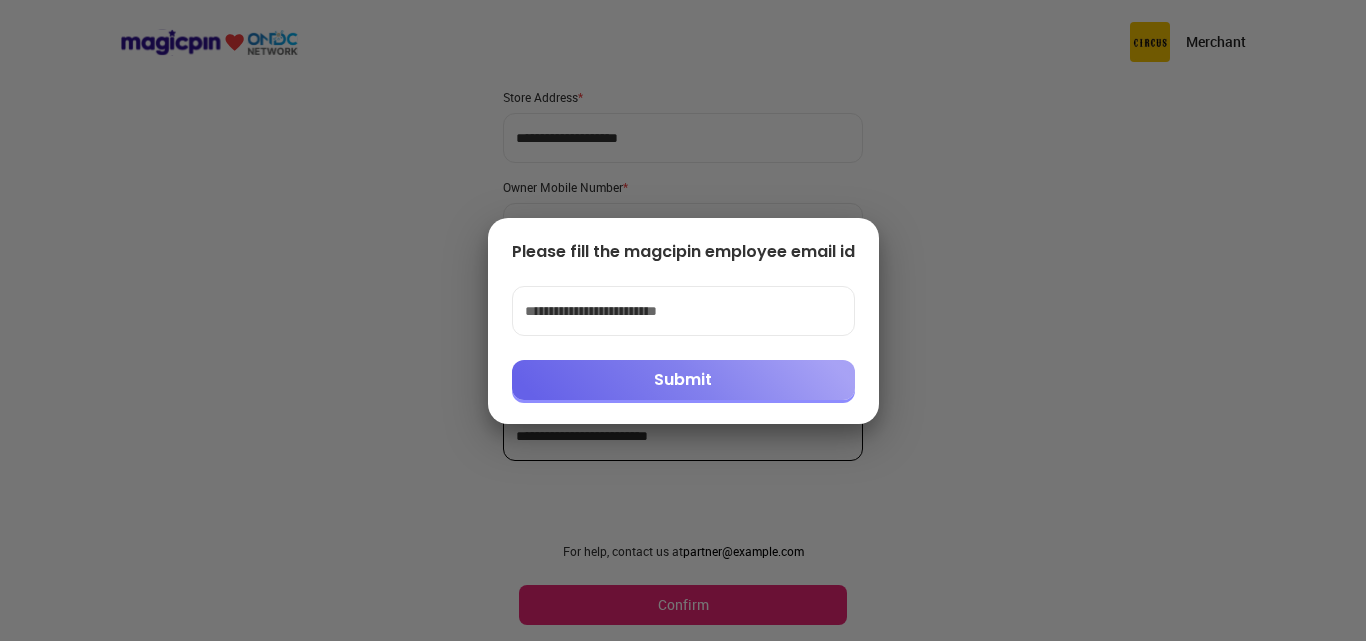 type on "**********" 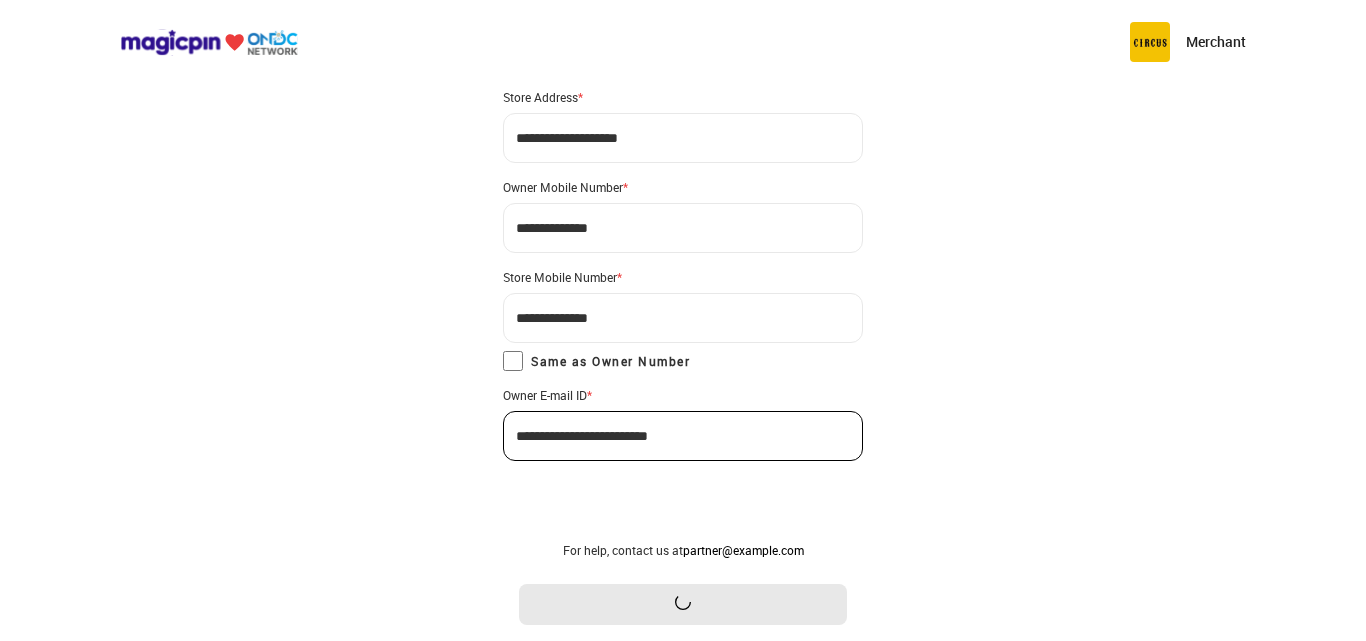 scroll, scrollTop: 0, scrollLeft: 0, axis: both 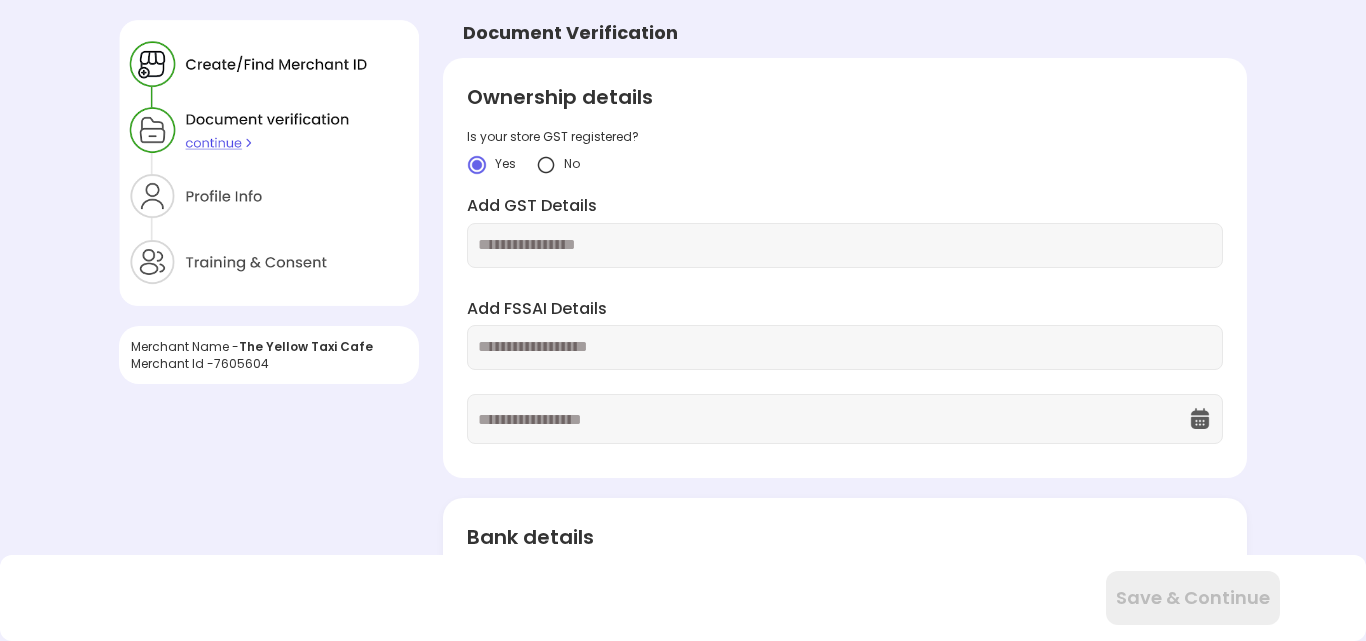 click at bounding box center [546, 165] 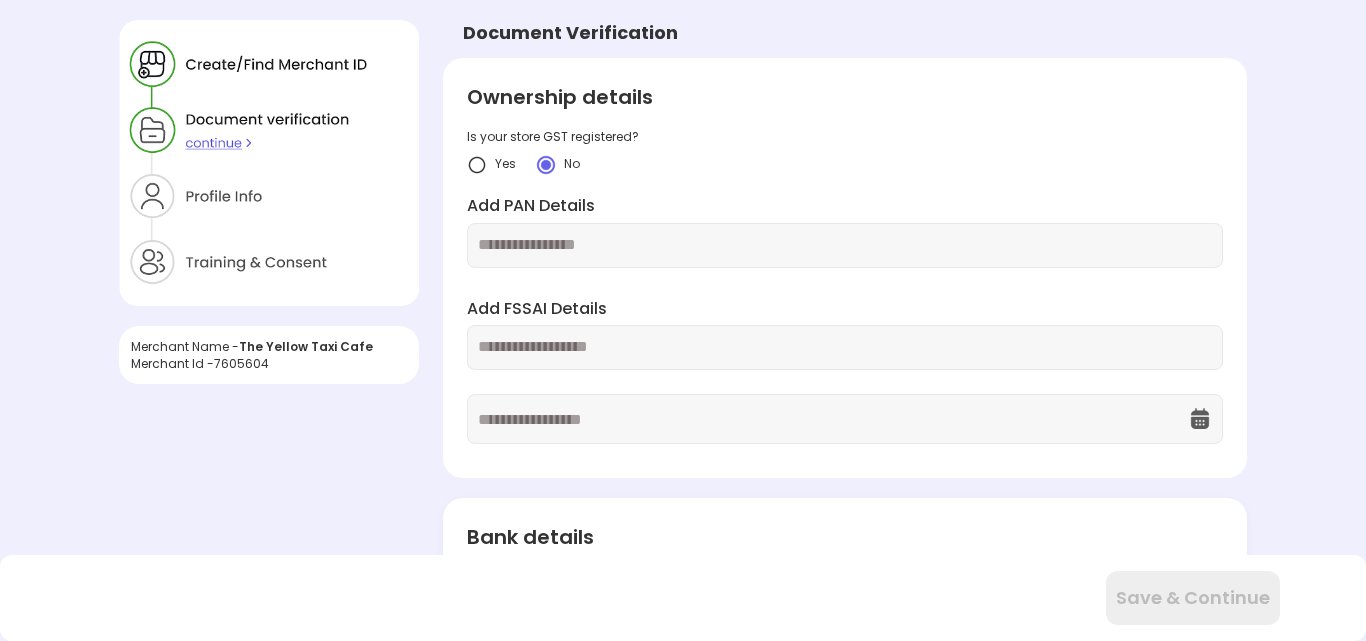 click at bounding box center (844, 245) 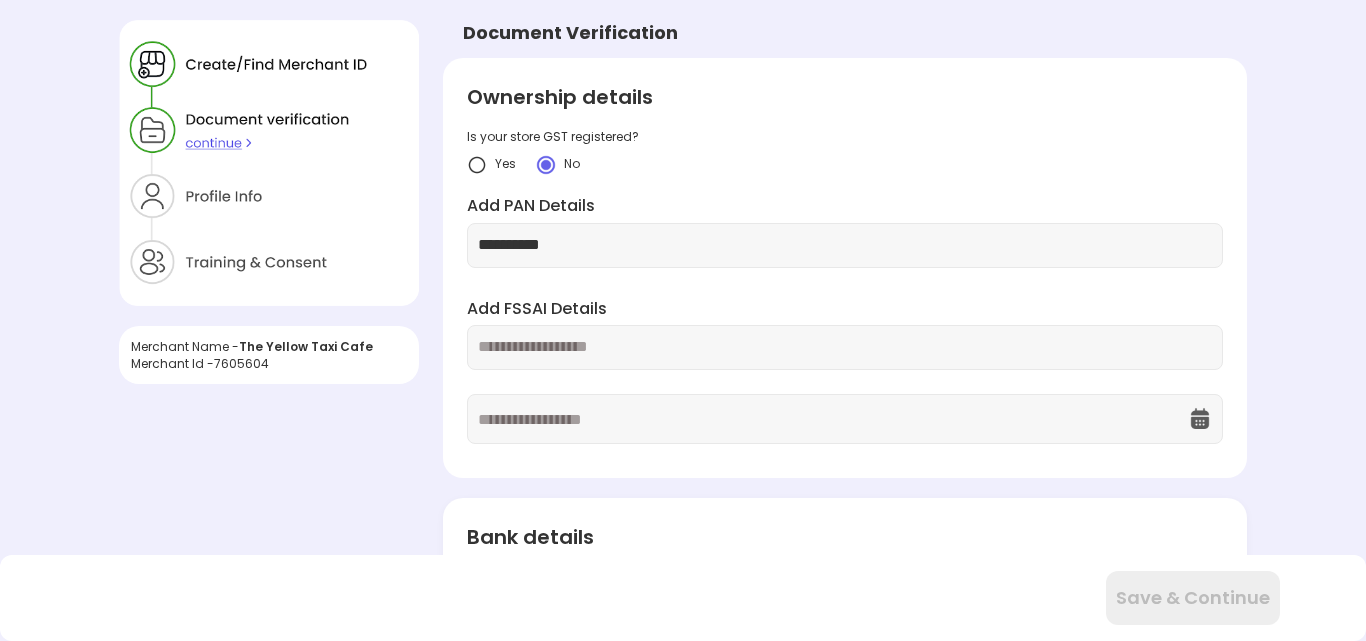 type on "**********" 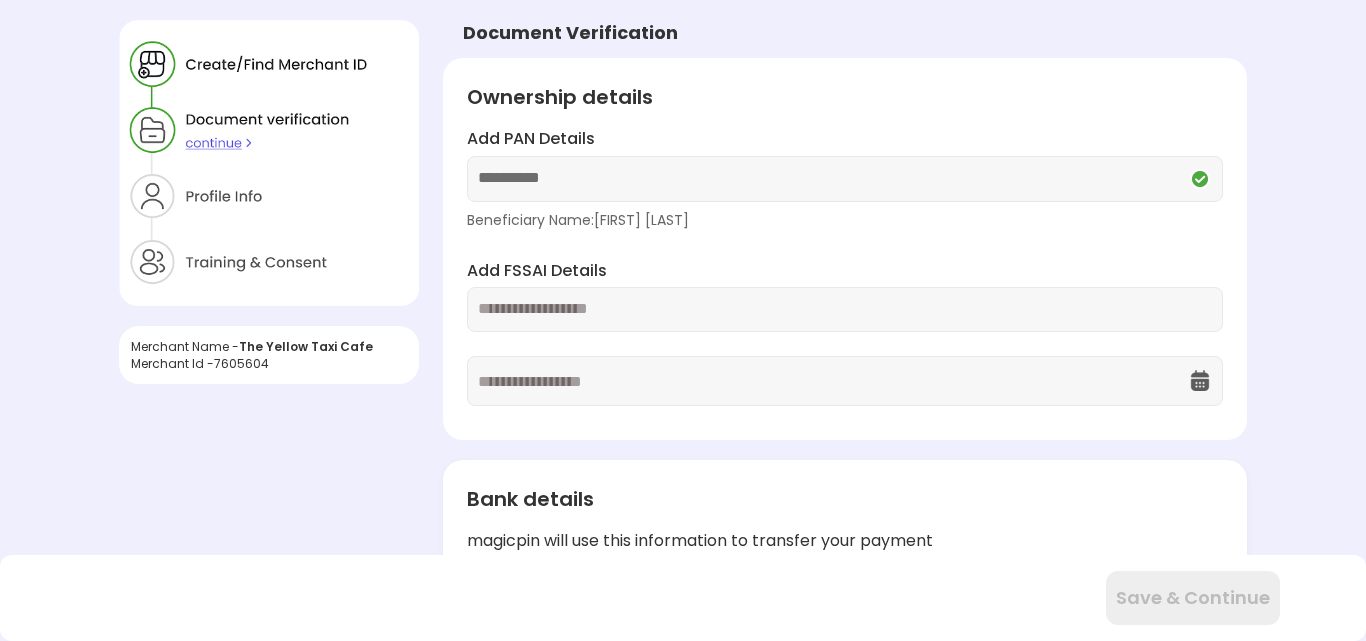 click at bounding box center [844, 309] 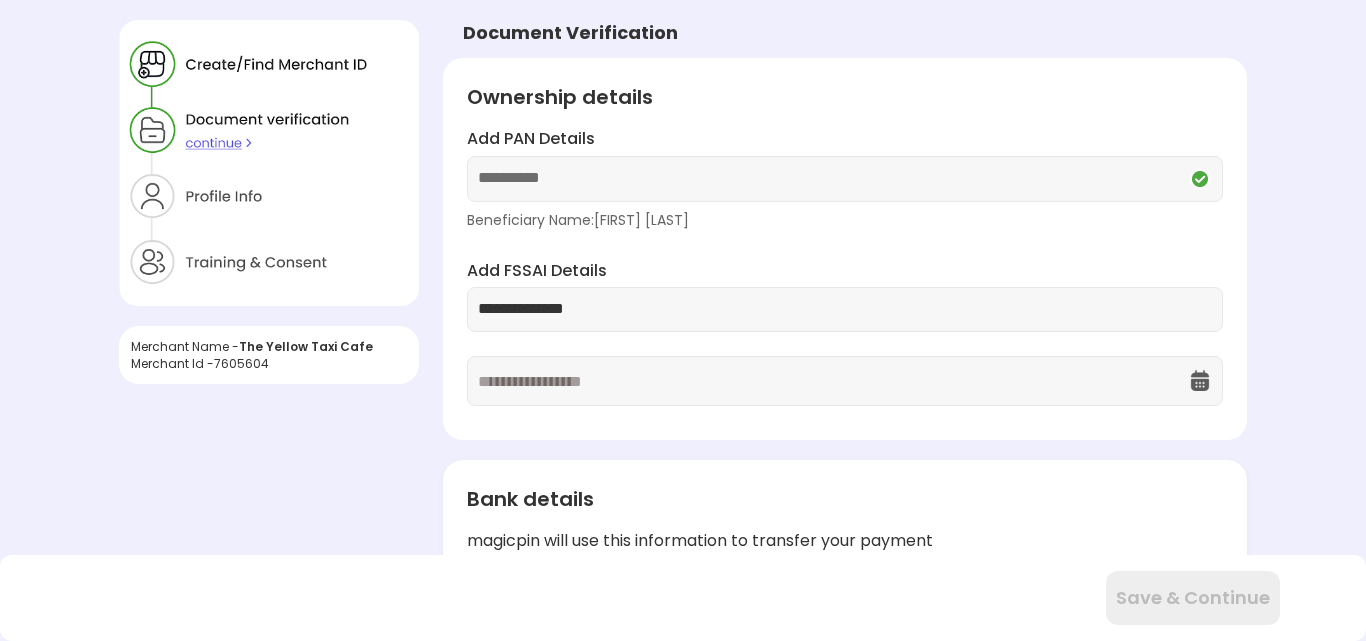type on "**********" 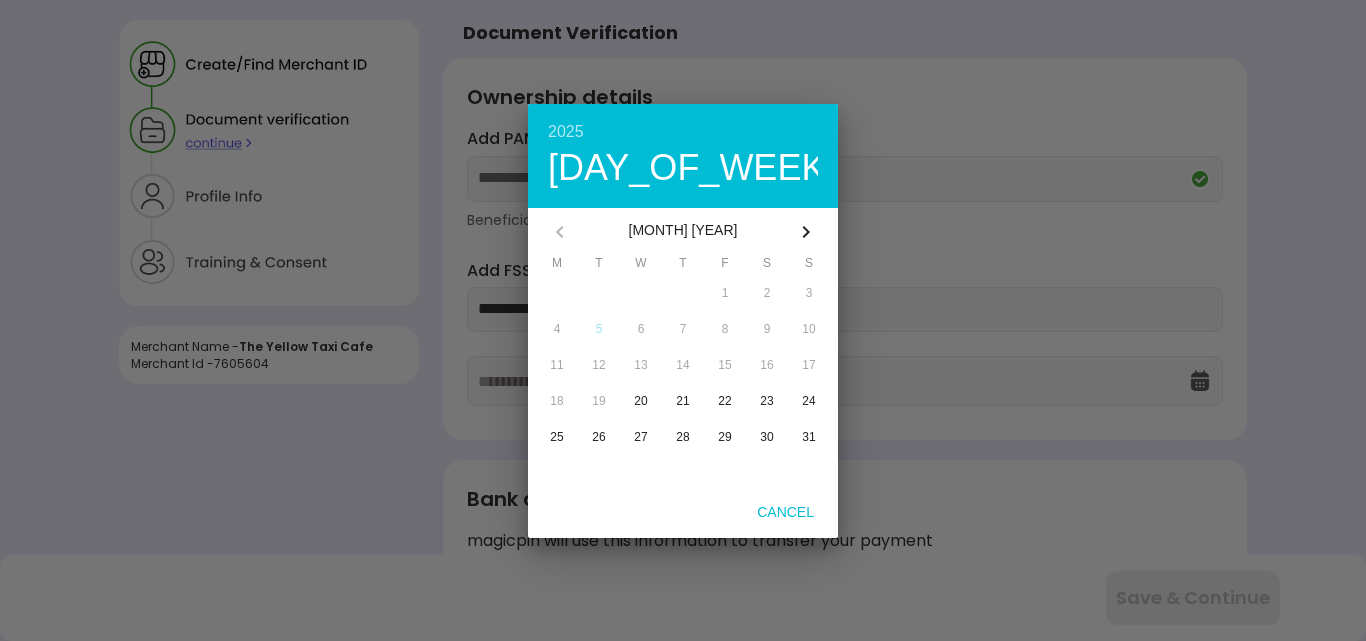click on "2025" at bounding box center [683, 132] 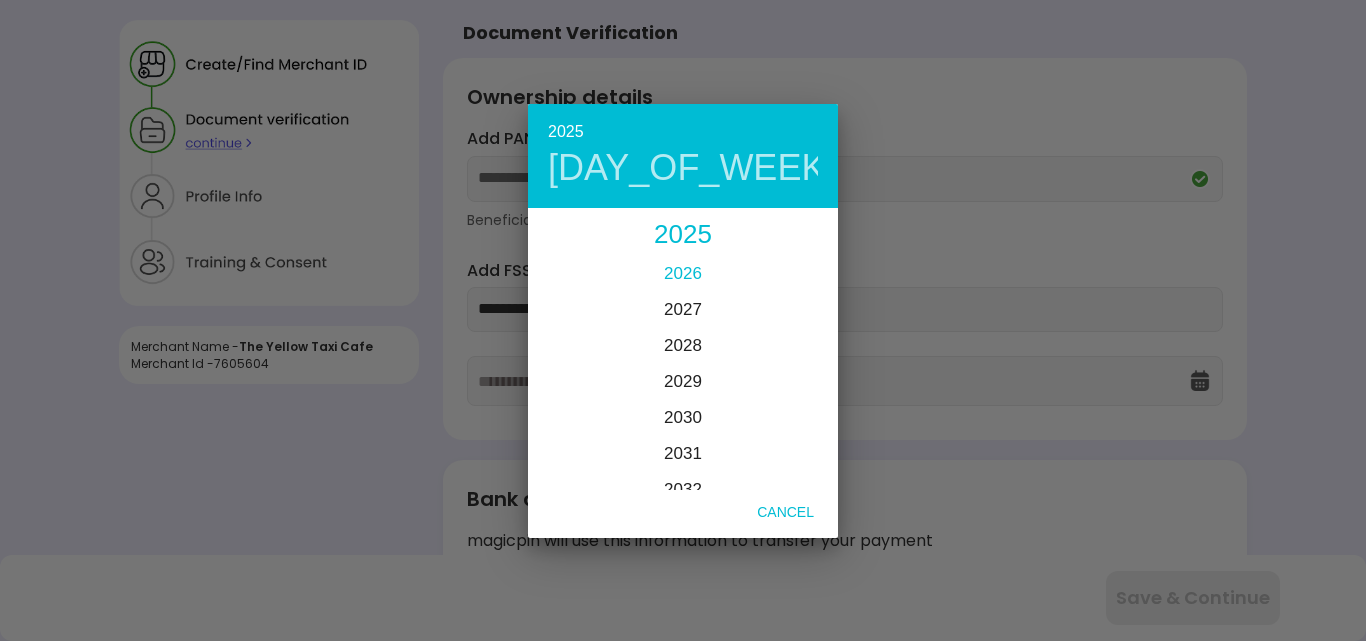 click on "2026" at bounding box center [683, 273] 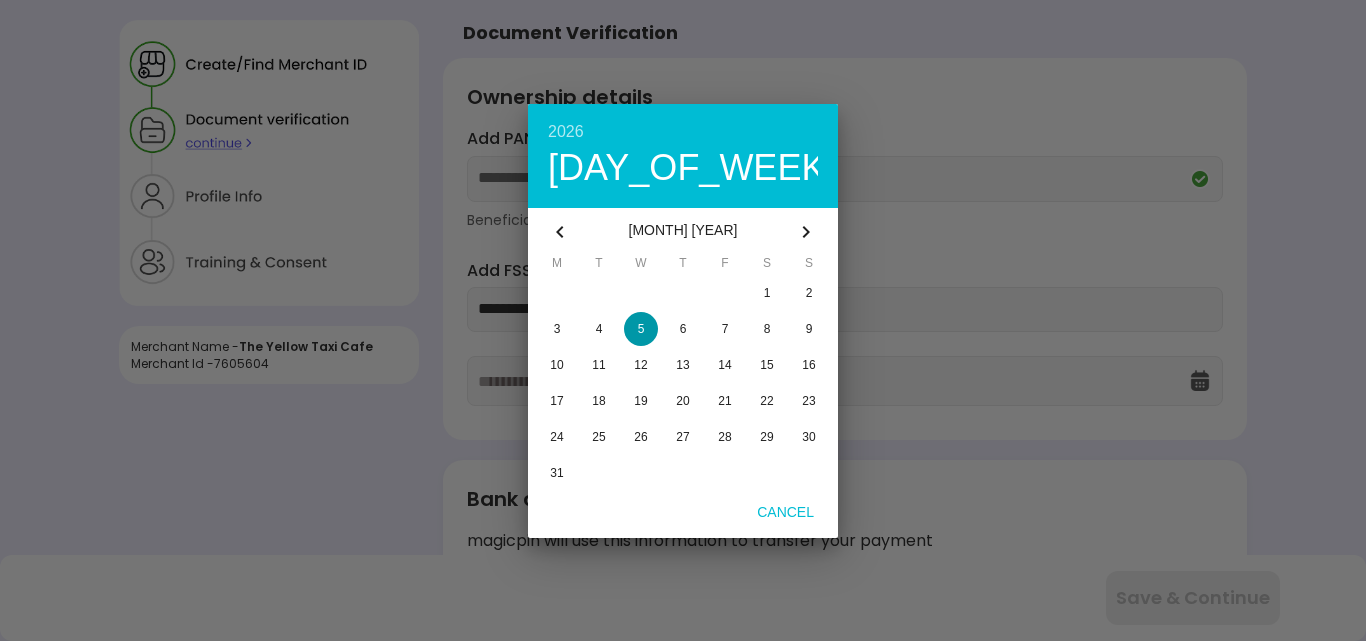 click 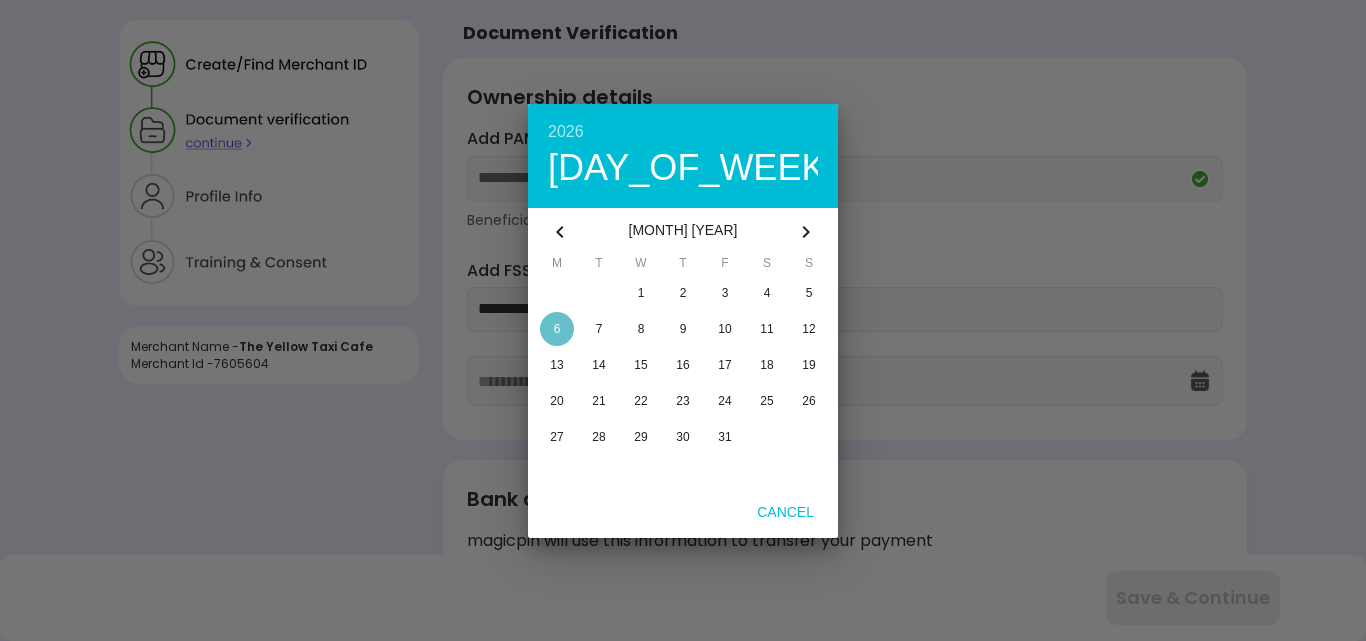 click at bounding box center [557, 329] 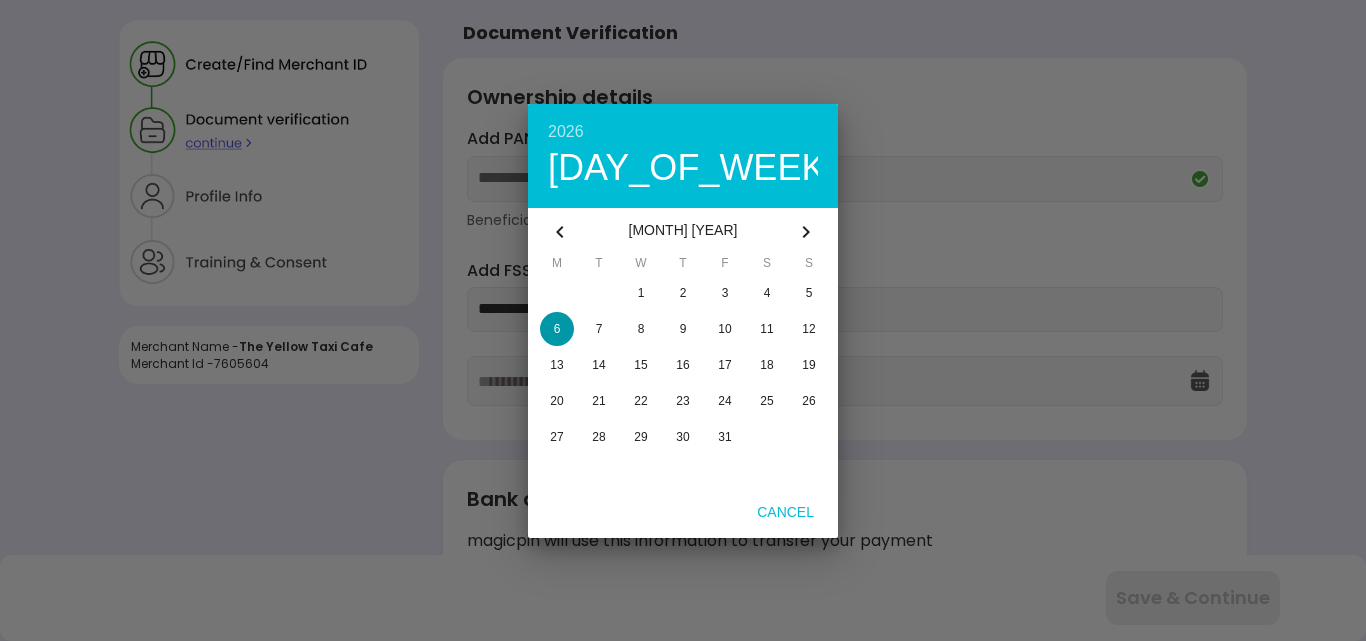 type on "**********" 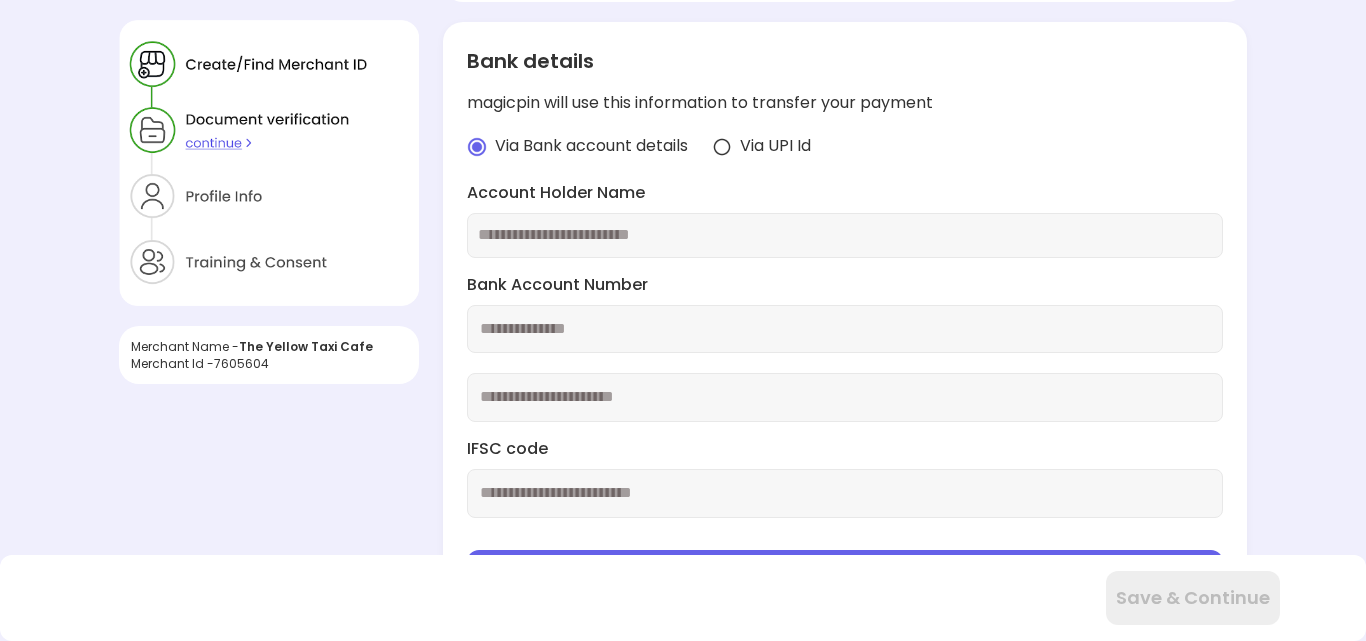 scroll, scrollTop: 468, scrollLeft: 0, axis: vertical 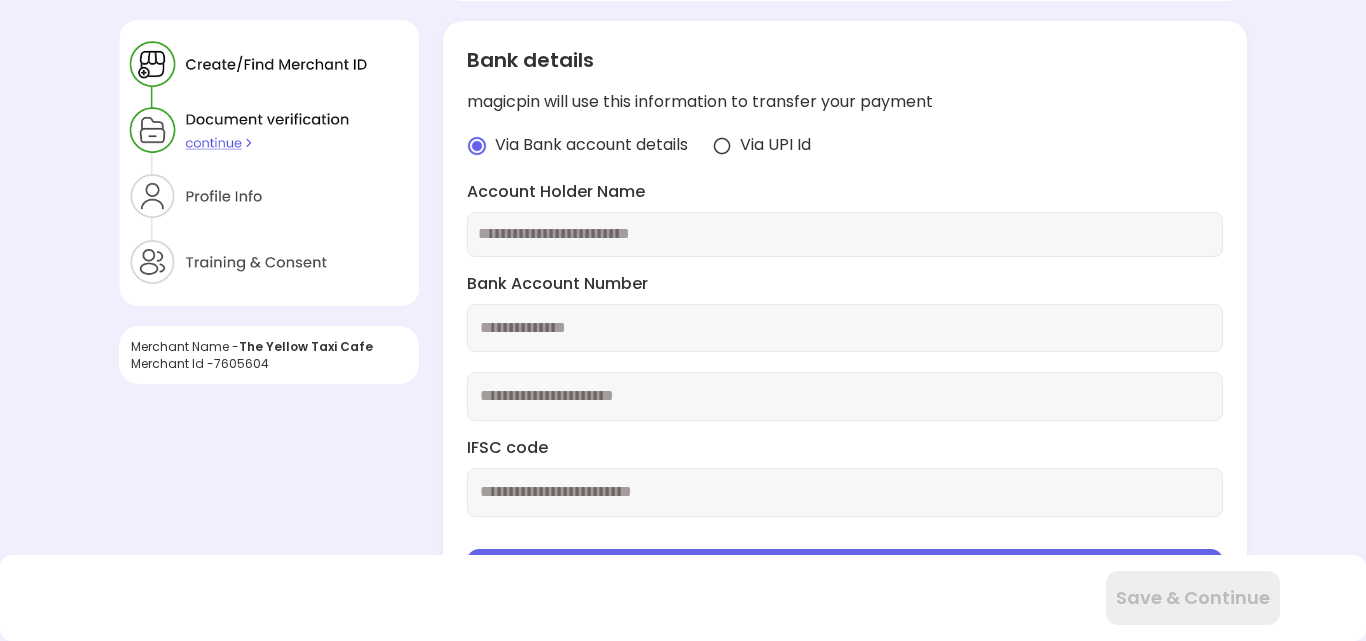 click at bounding box center (844, 234) 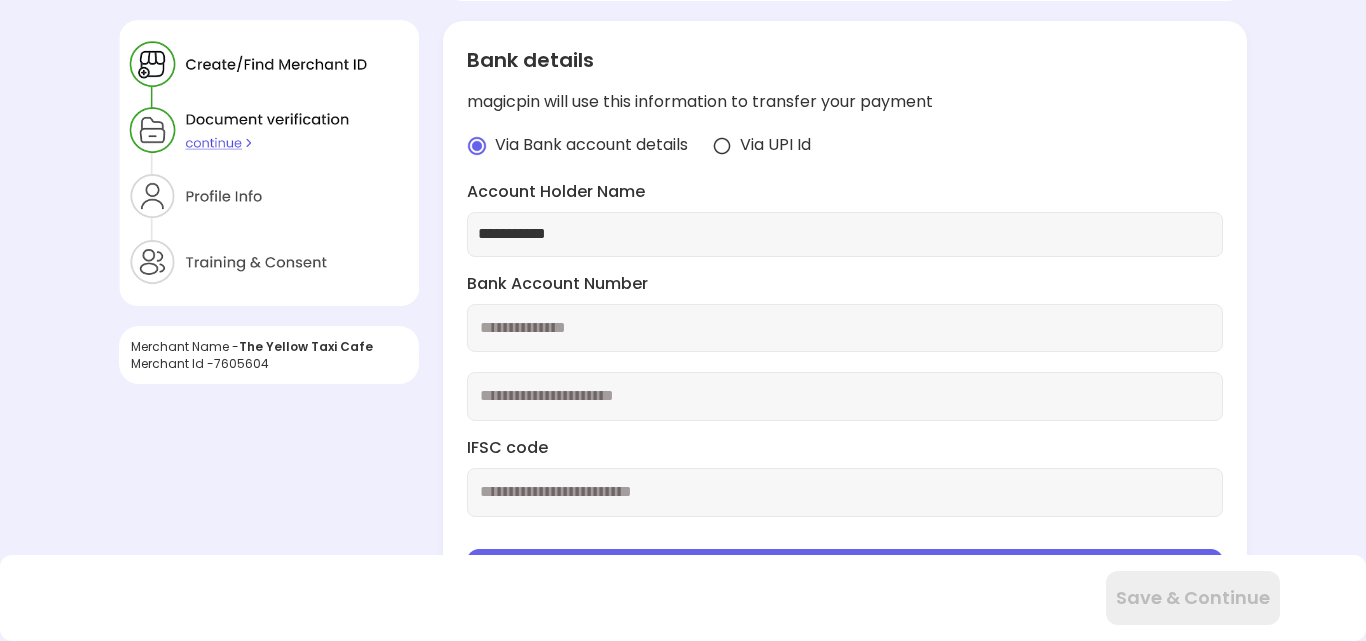 drag, startPoint x: 617, startPoint y: 223, endPoint x: 286, endPoint y: 249, distance: 332.0196 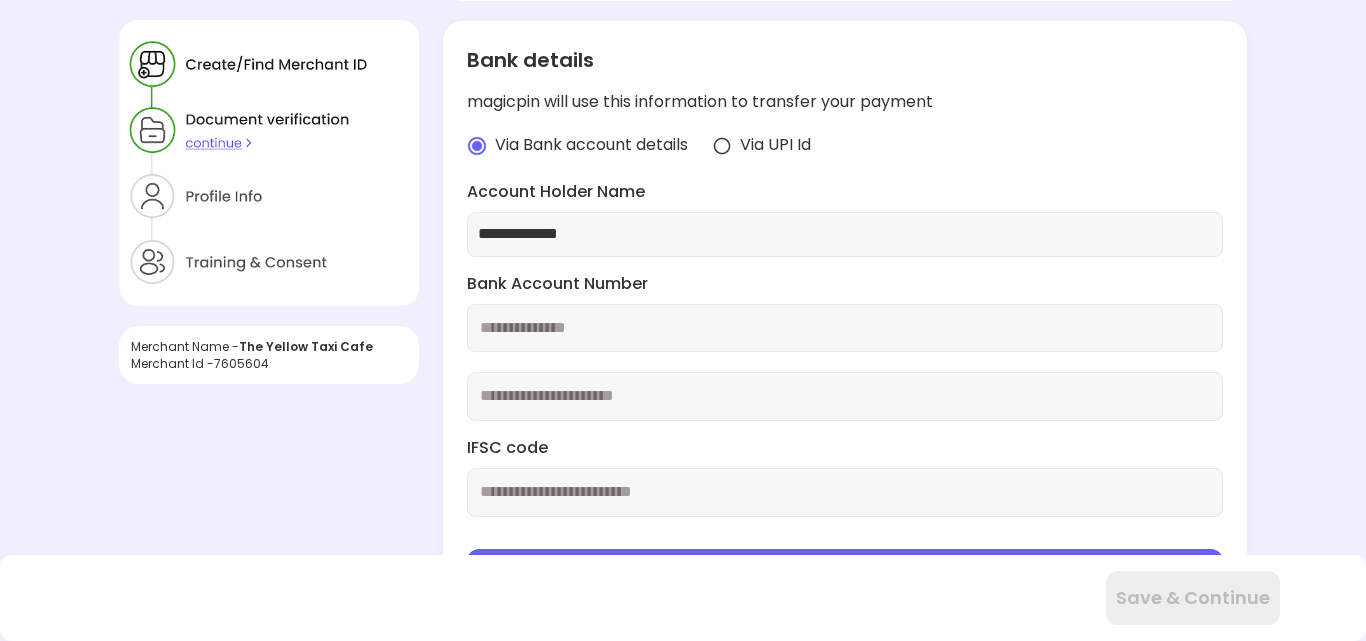 type on "**********" 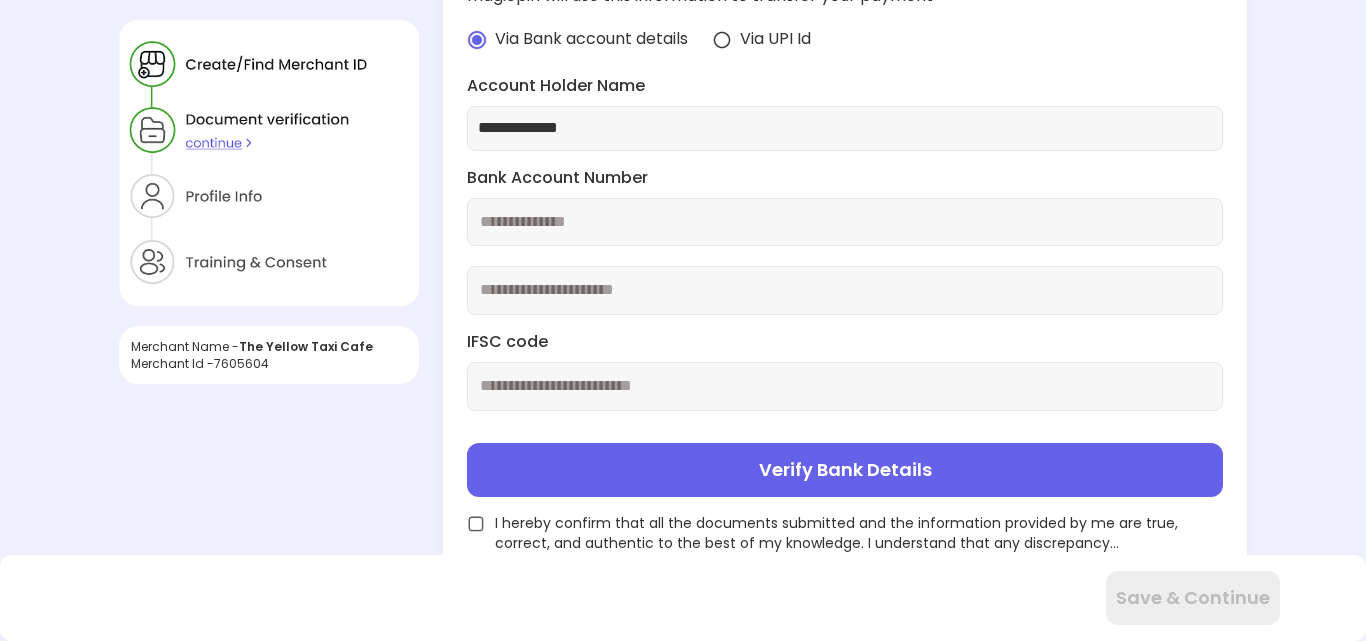 type on "**********" 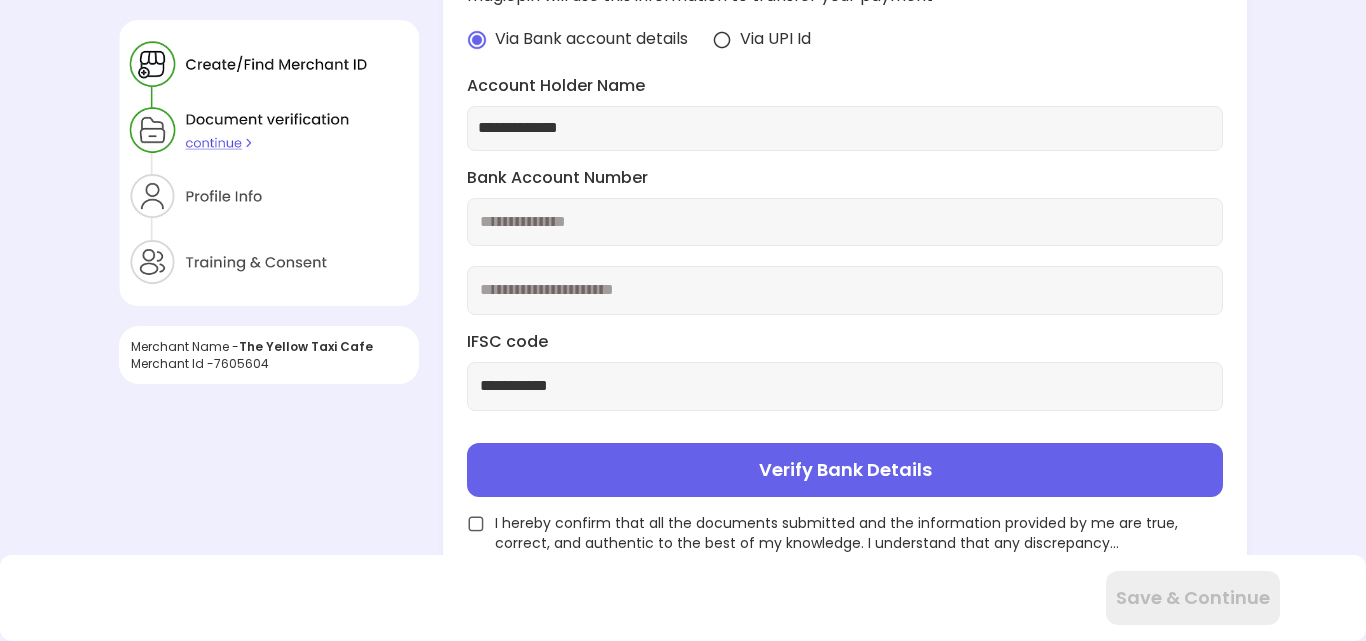 type on "**********" 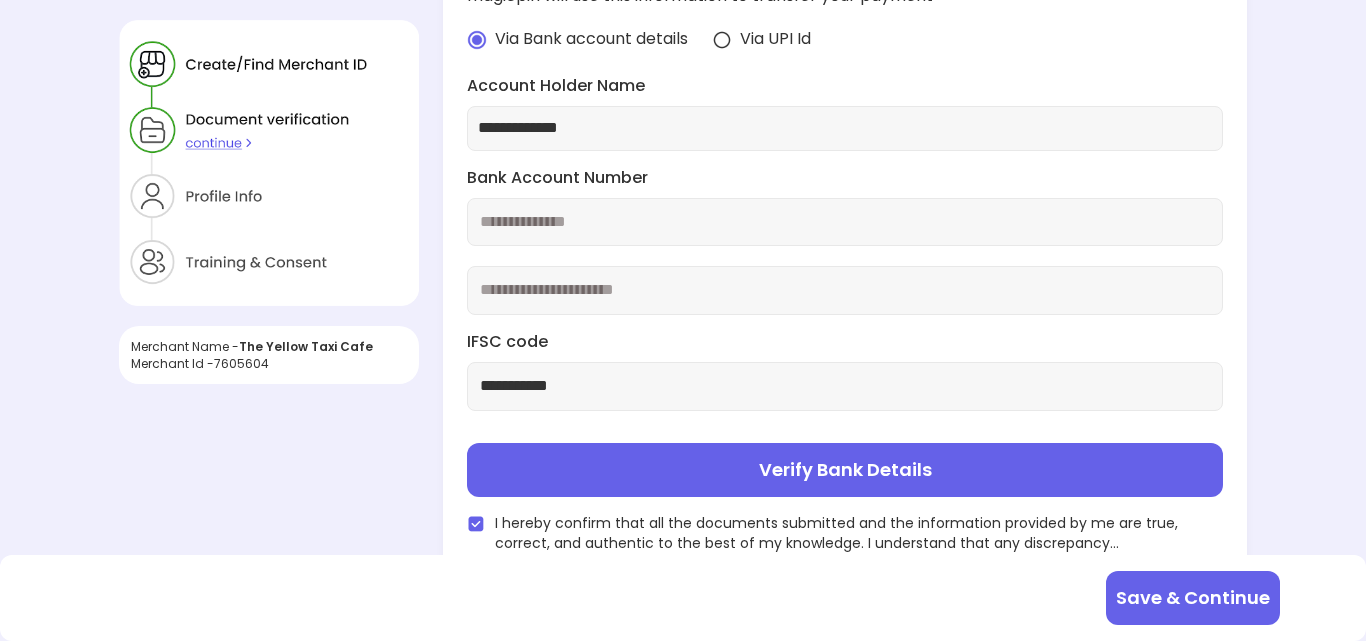click on "Verify Bank Details" at bounding box center [844, 470] 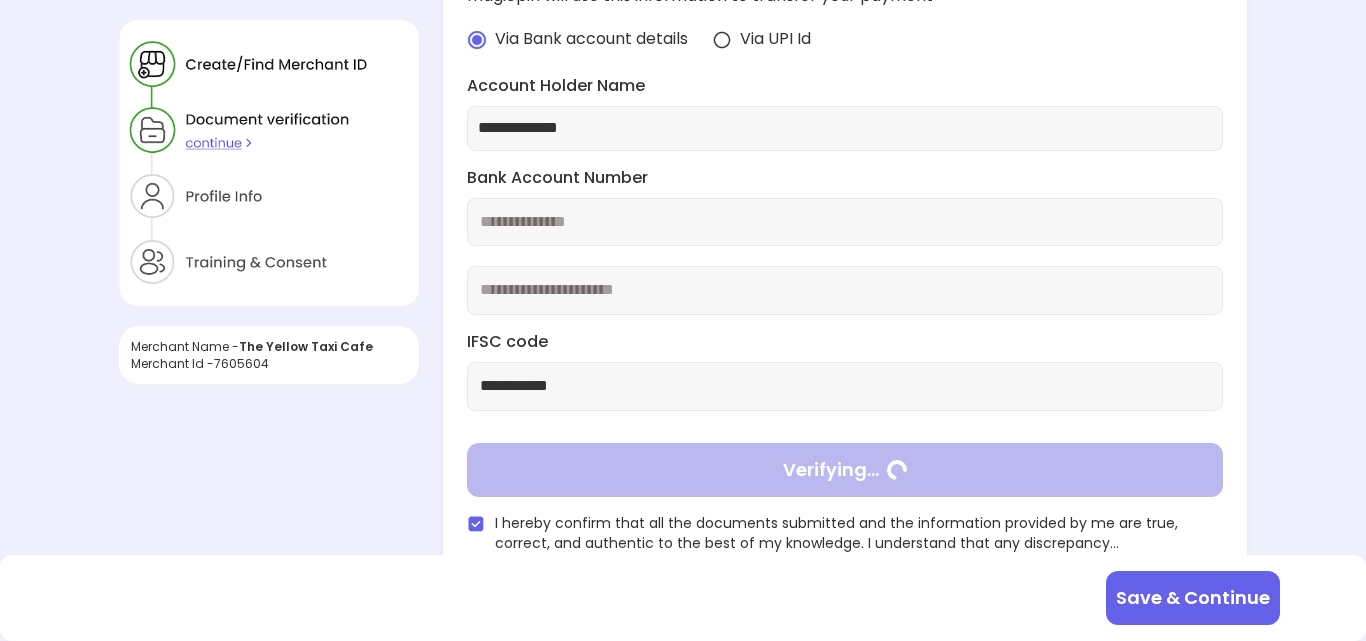type on "**********" 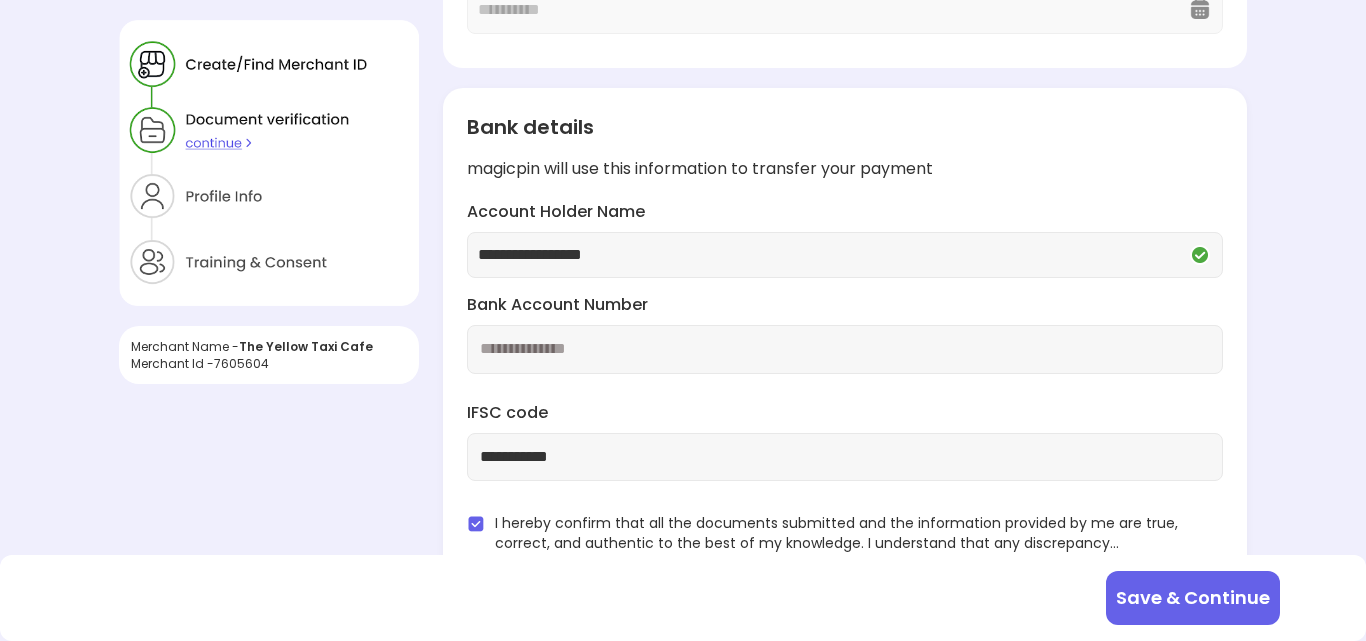 scroll, scrollTop: 401, scrollLeft: 0, axis: vertical 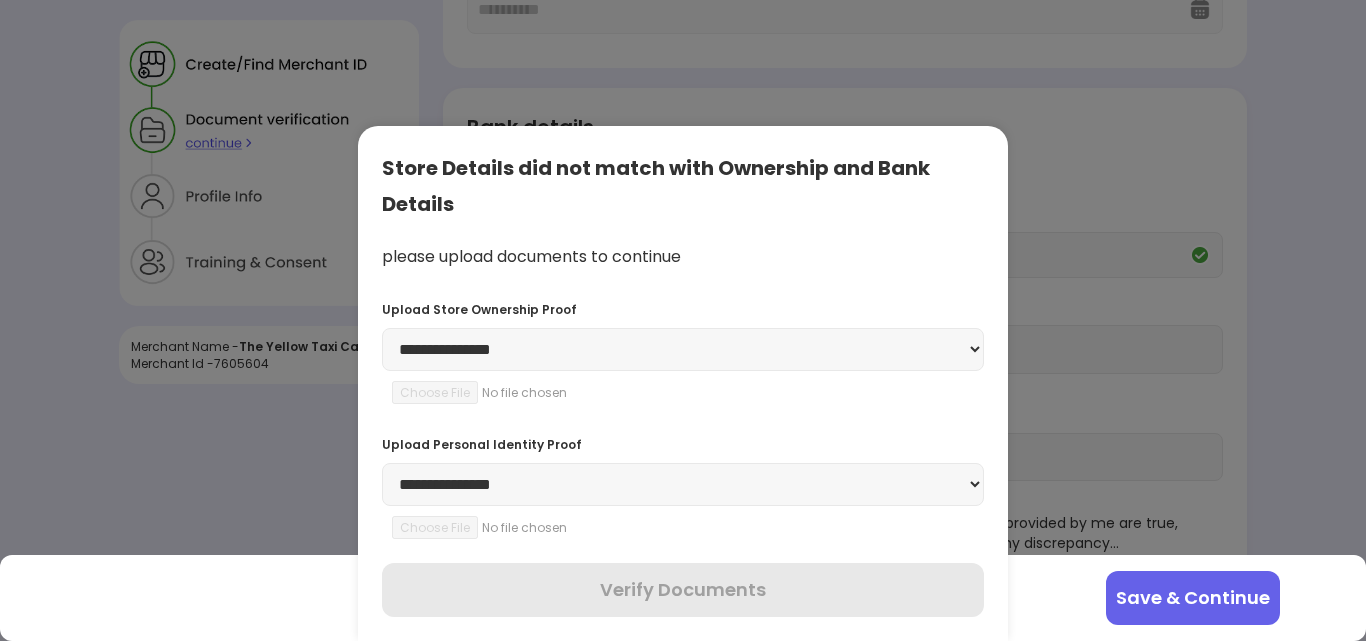 click on "**********" at bounding box center (683, 349) 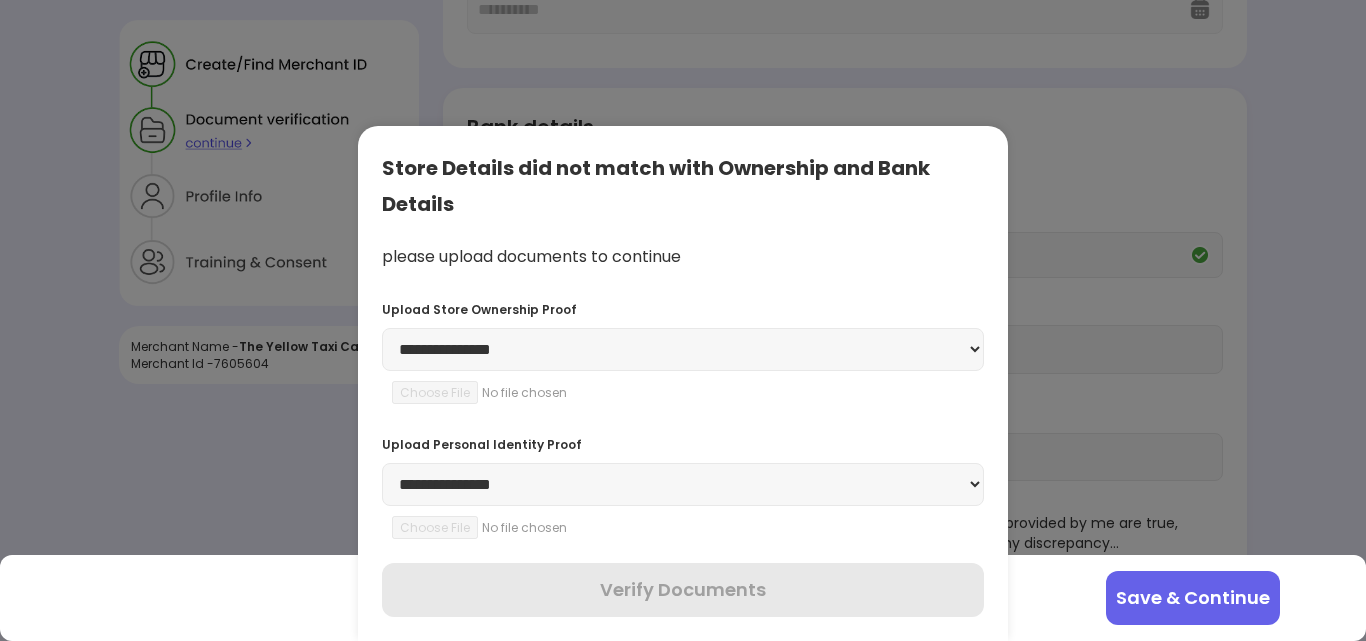 select on "**********" 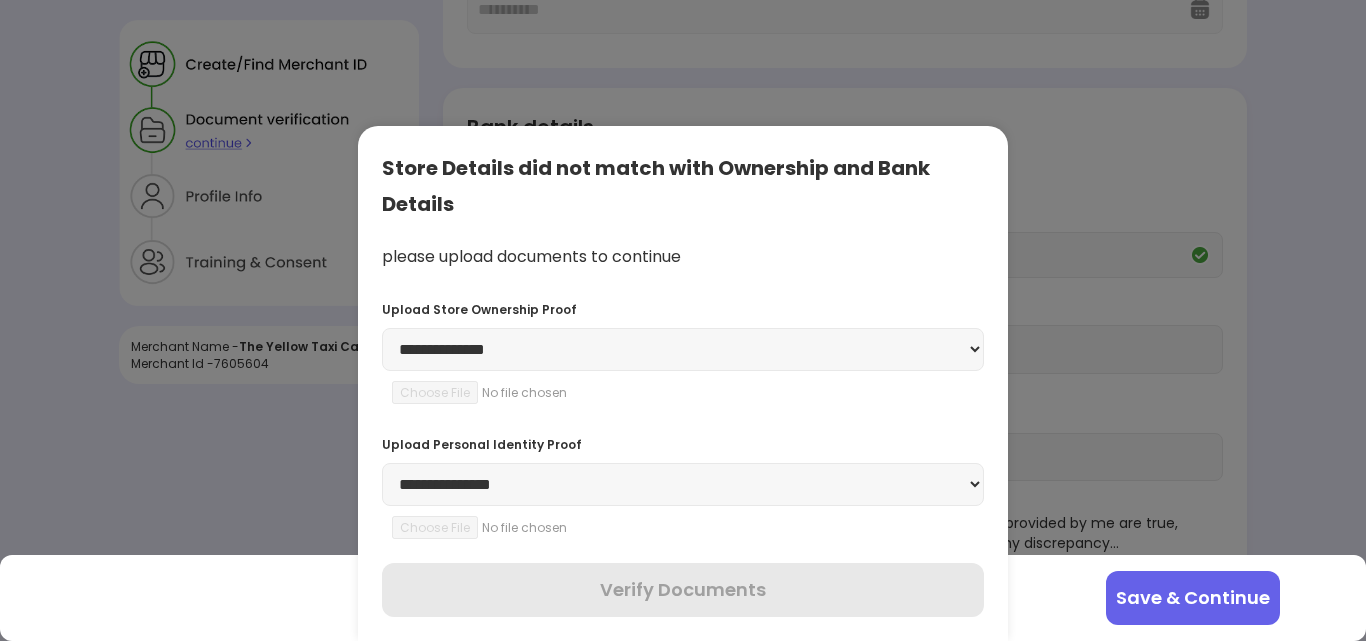 click on "**********" at bounding box center (683, 349) 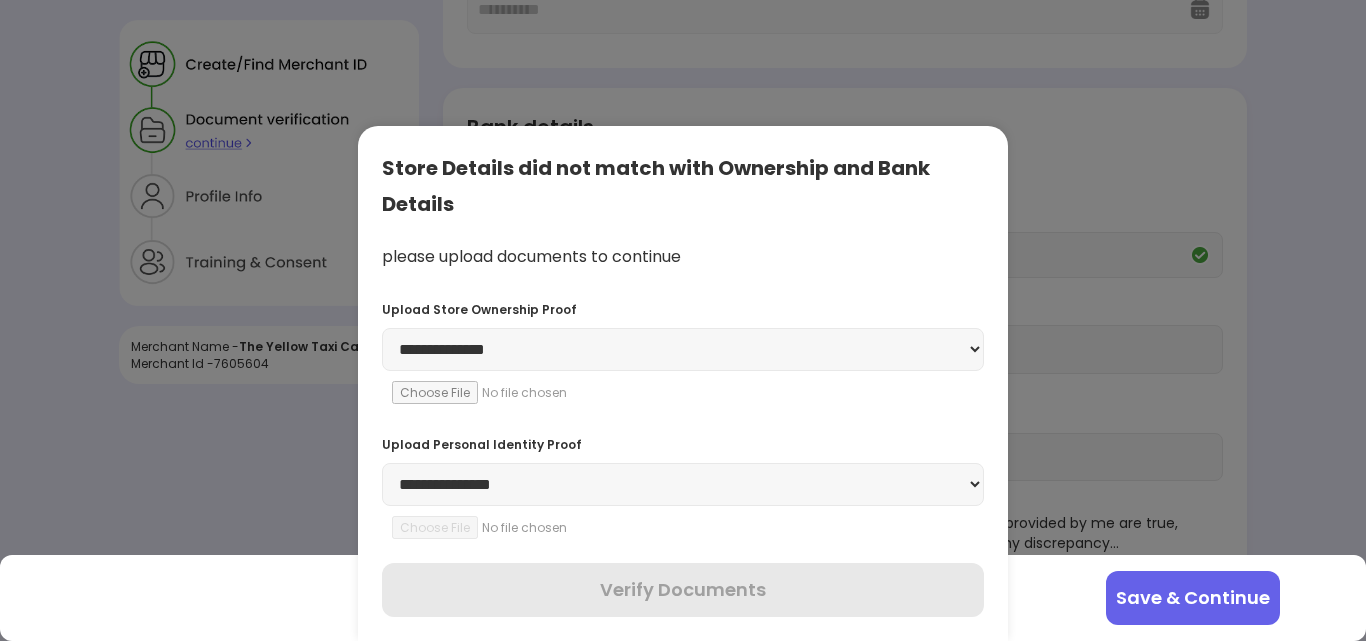 click on "**********" at bounding box center (683, 484) 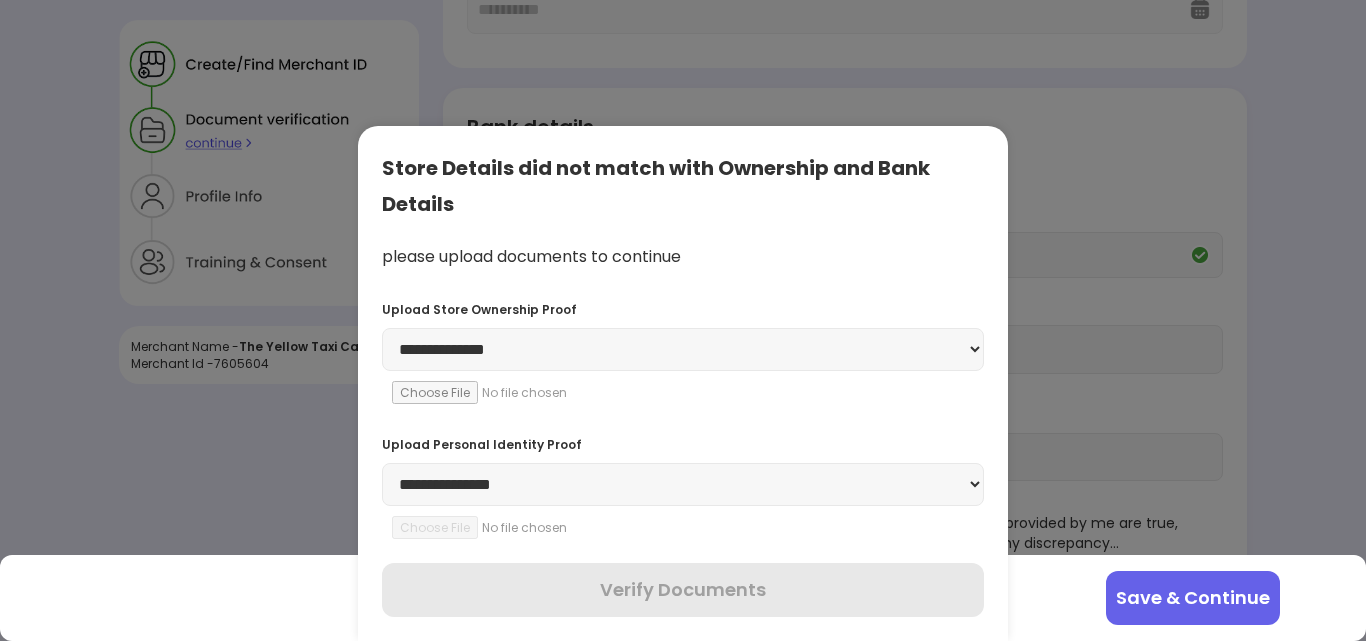 click at bounding box center (683, 320) 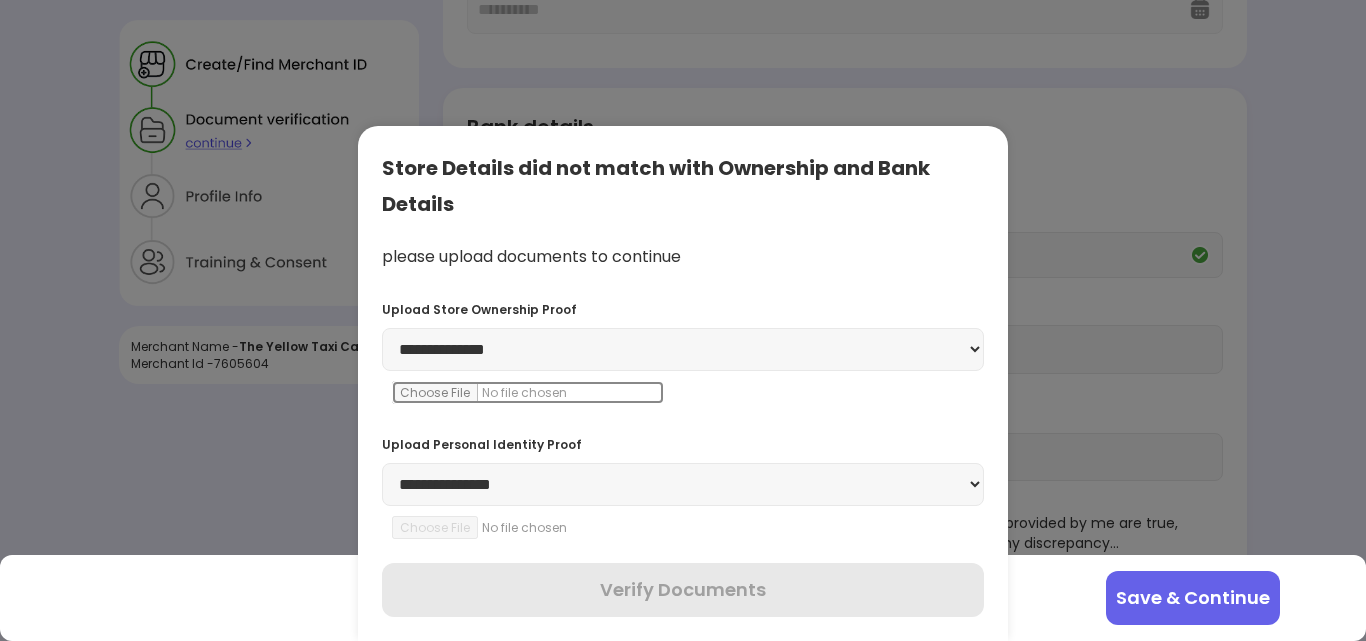 click at bounding box center [528, 392] 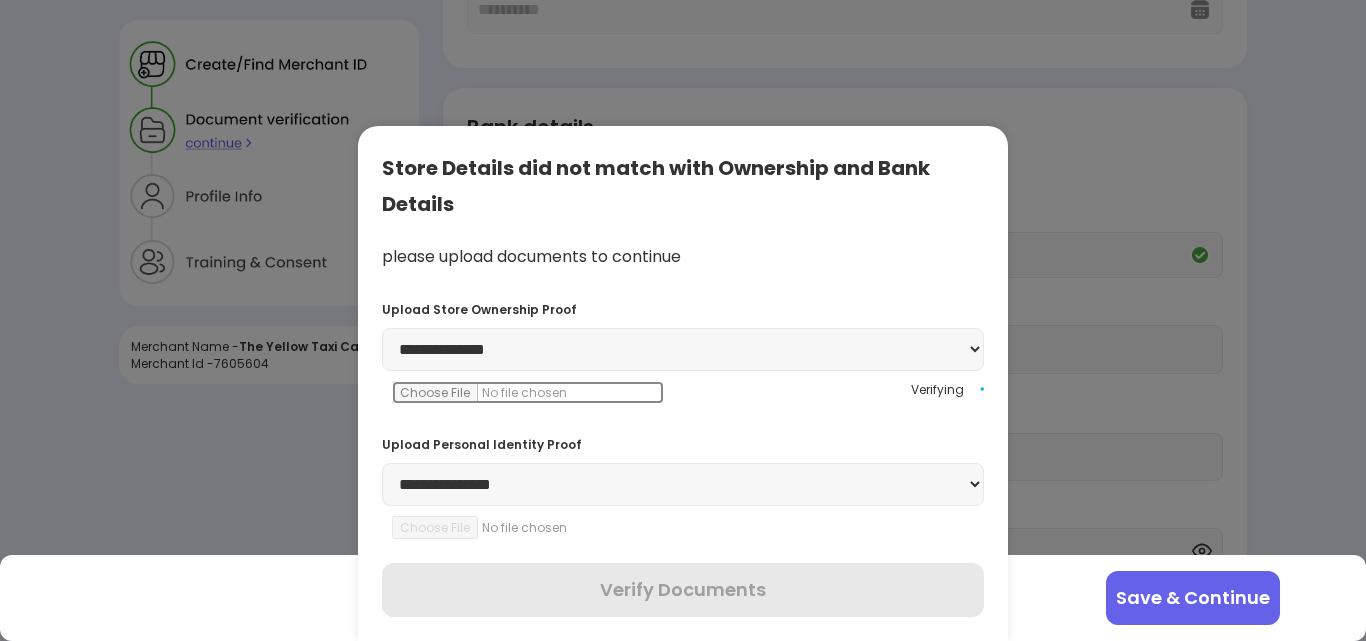scroll, scrollTop: 477, scrollLeft: 0, axis: vertical 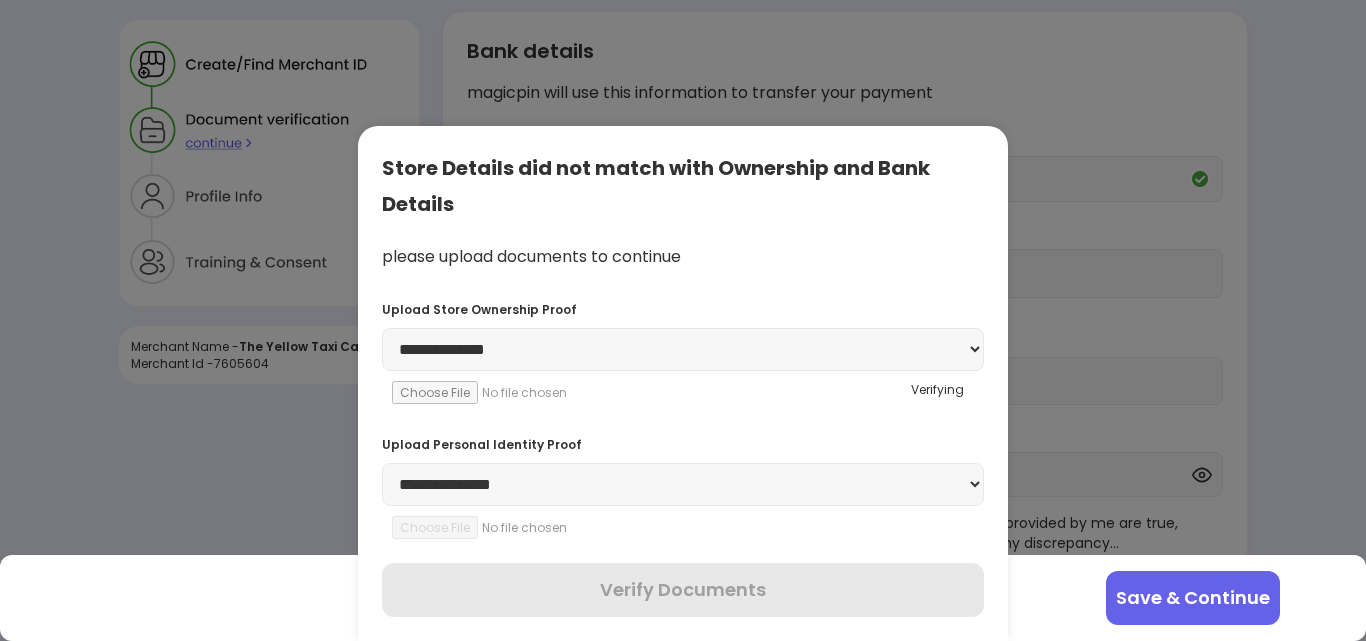 click on "**********" at bounding box center [683, 484] 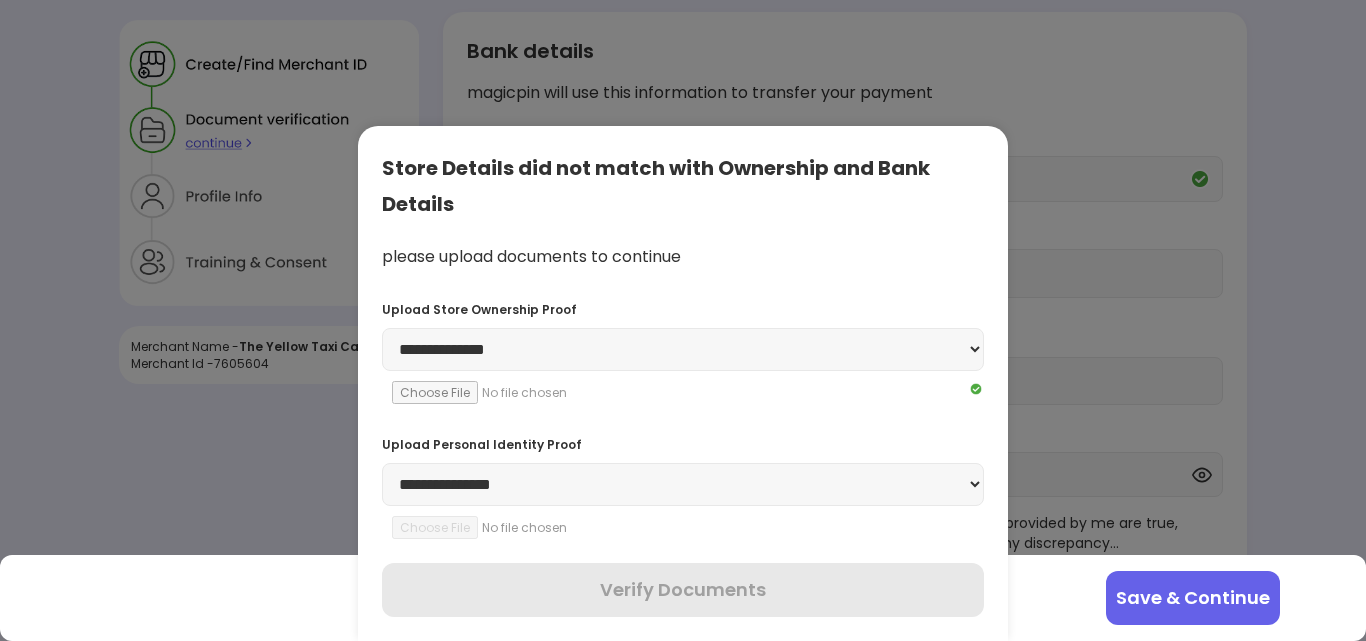 select on "********" 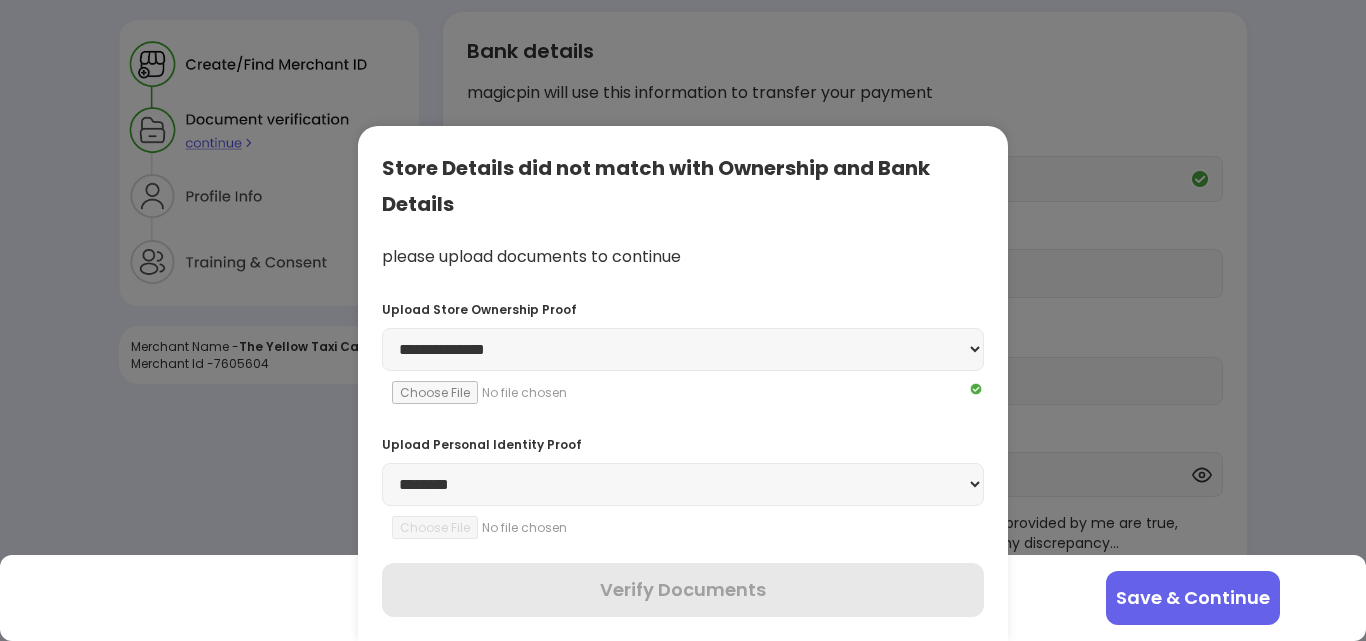 click on "**********" at bounding box center [683, 484] 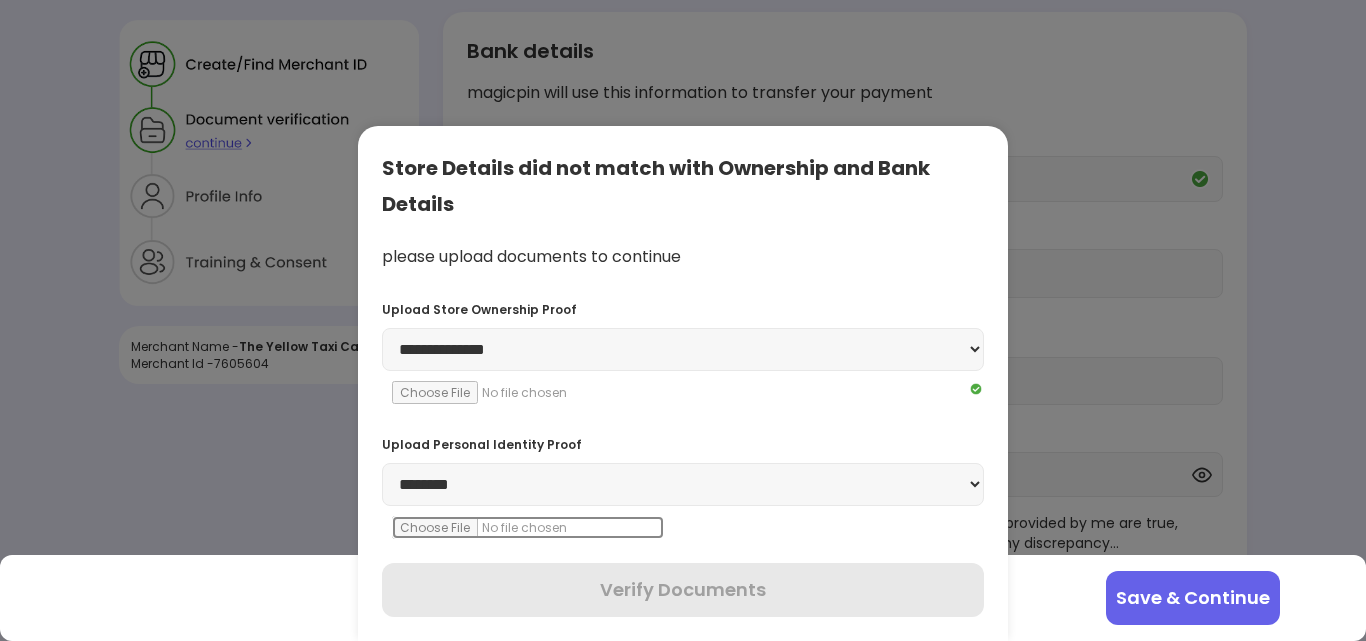 click at bounding box center [528, 527] 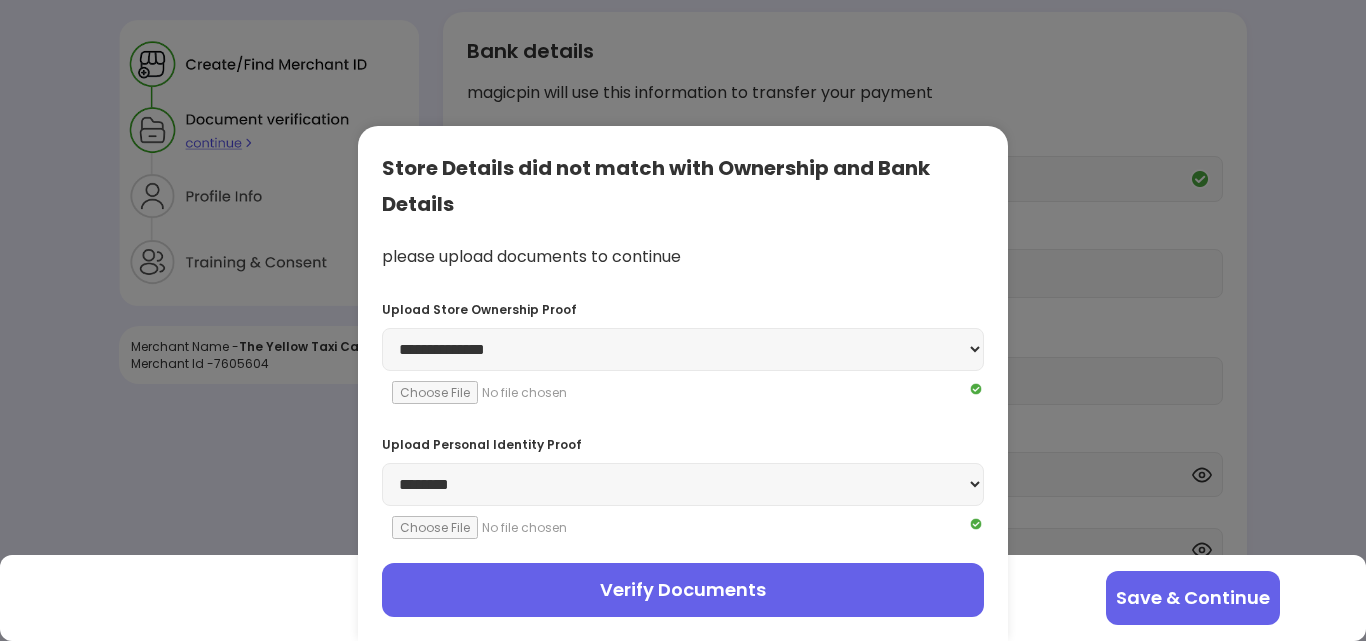 click on "Verify Documents" at bounding box center (683, 590) 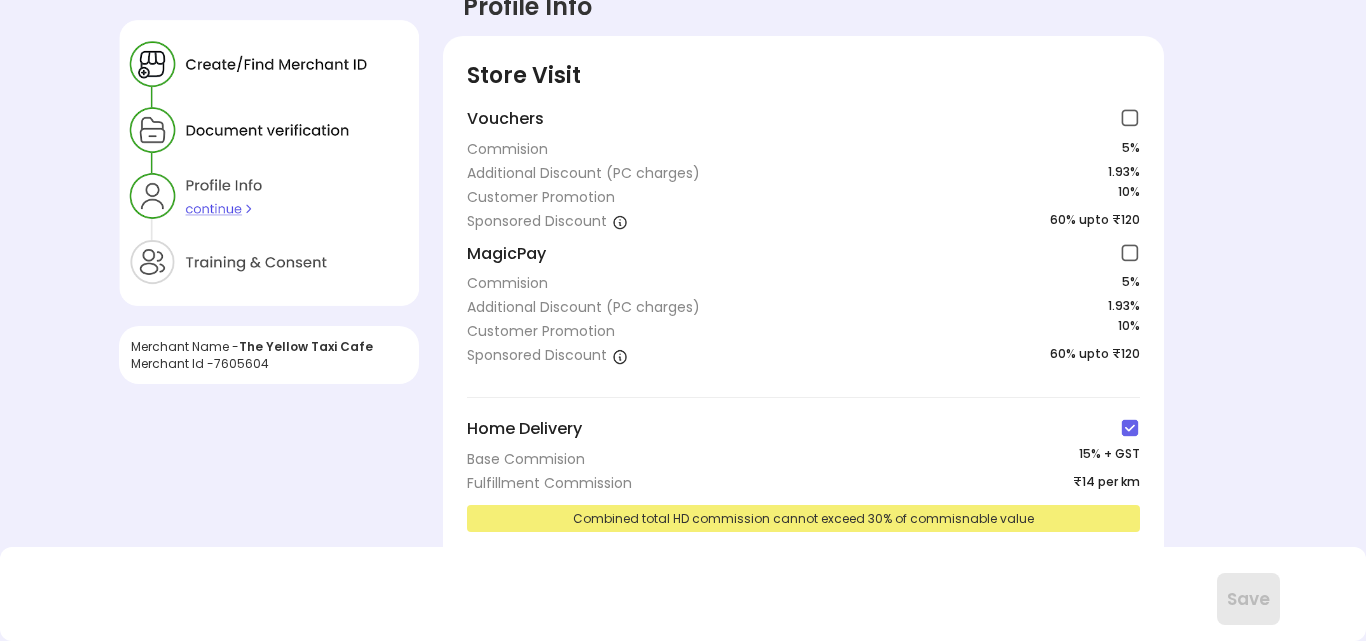scroll, scrollTop: 0, scrollLeft: 0, axis: both 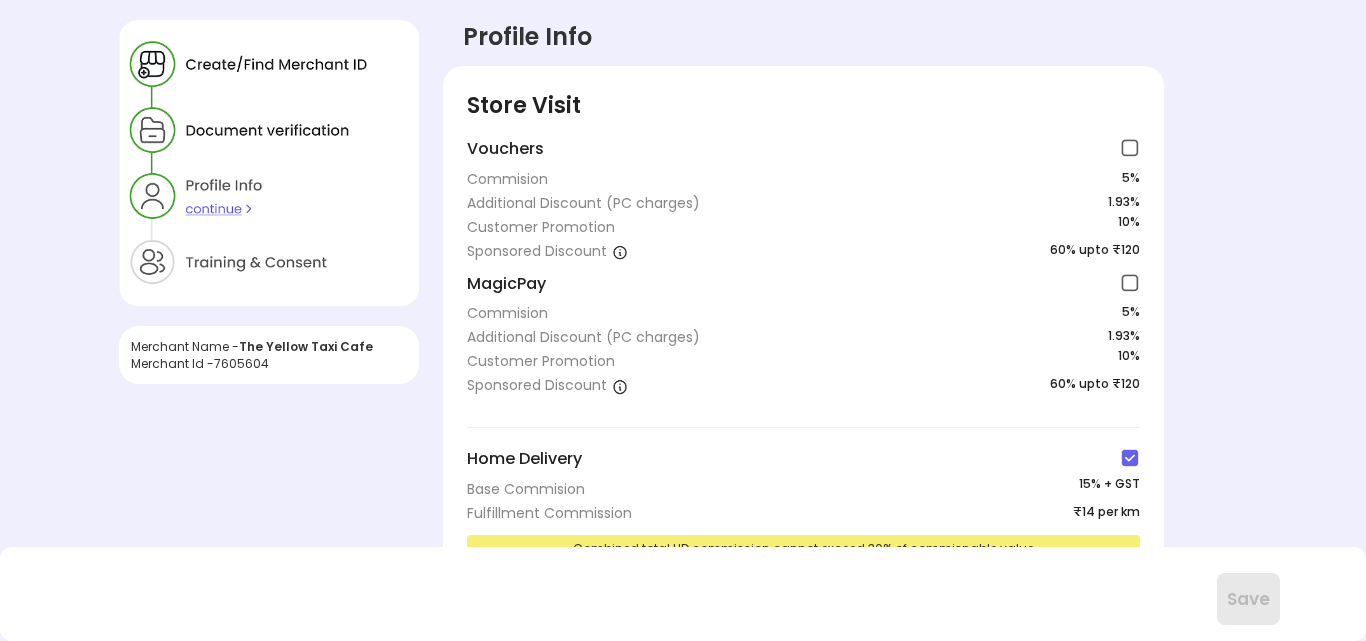 click at bounding box center [1130, 148] 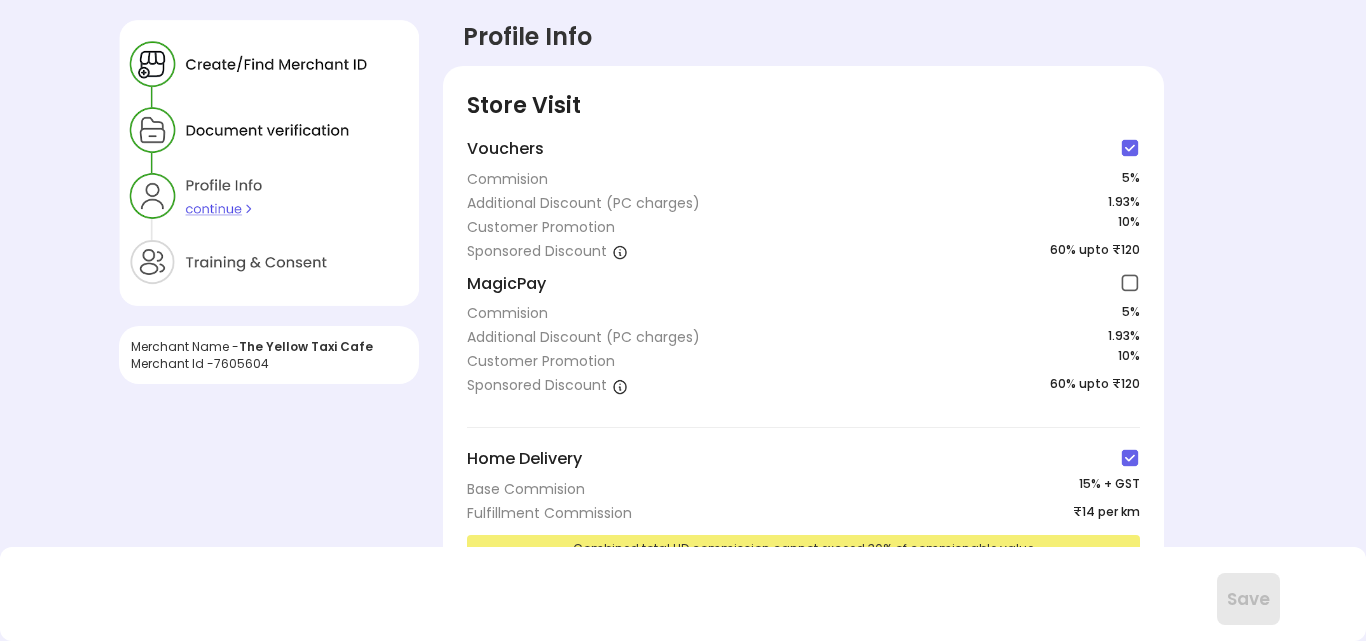 click at bounding box center (1130, 283) 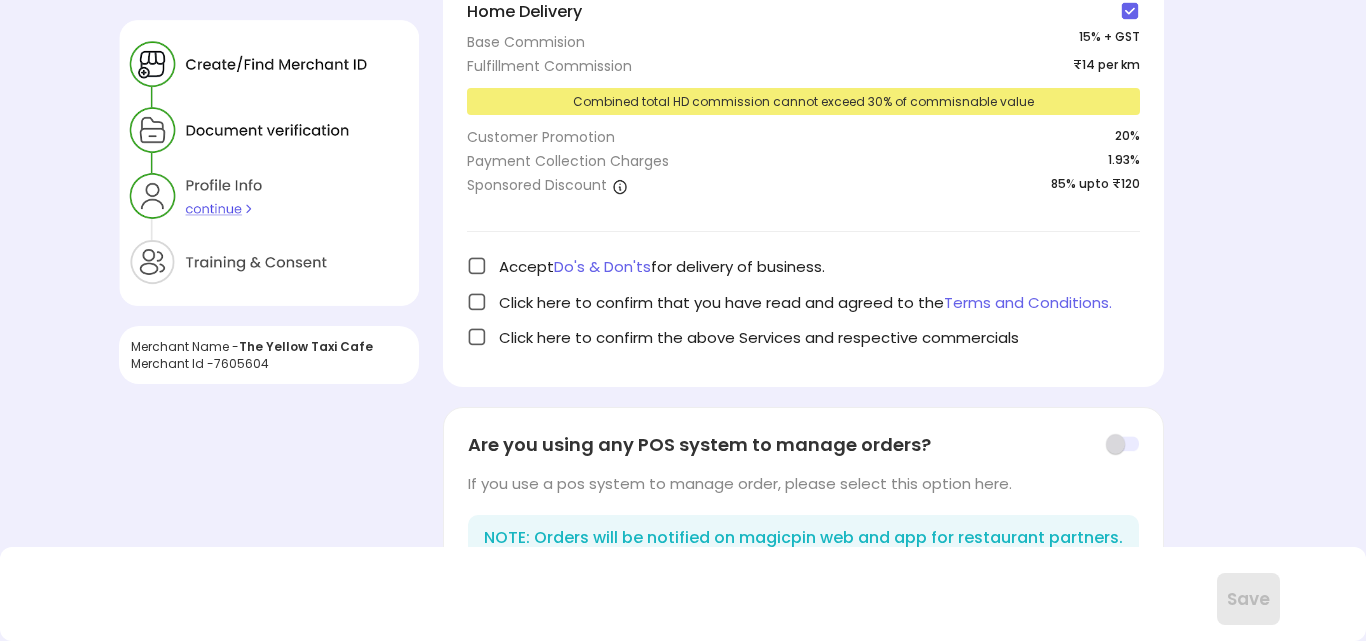 scroll, scrollTop: 448, scrollLeft: 0, axis: vertical 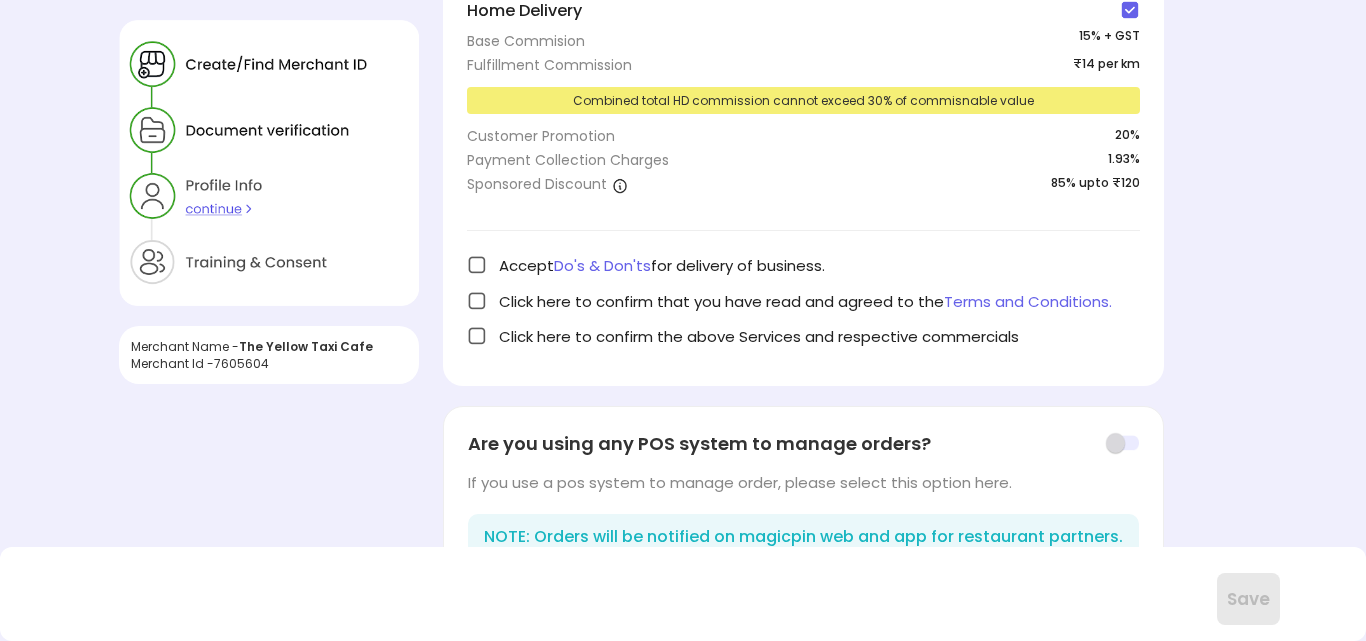 click at bounding box center [477, 265] 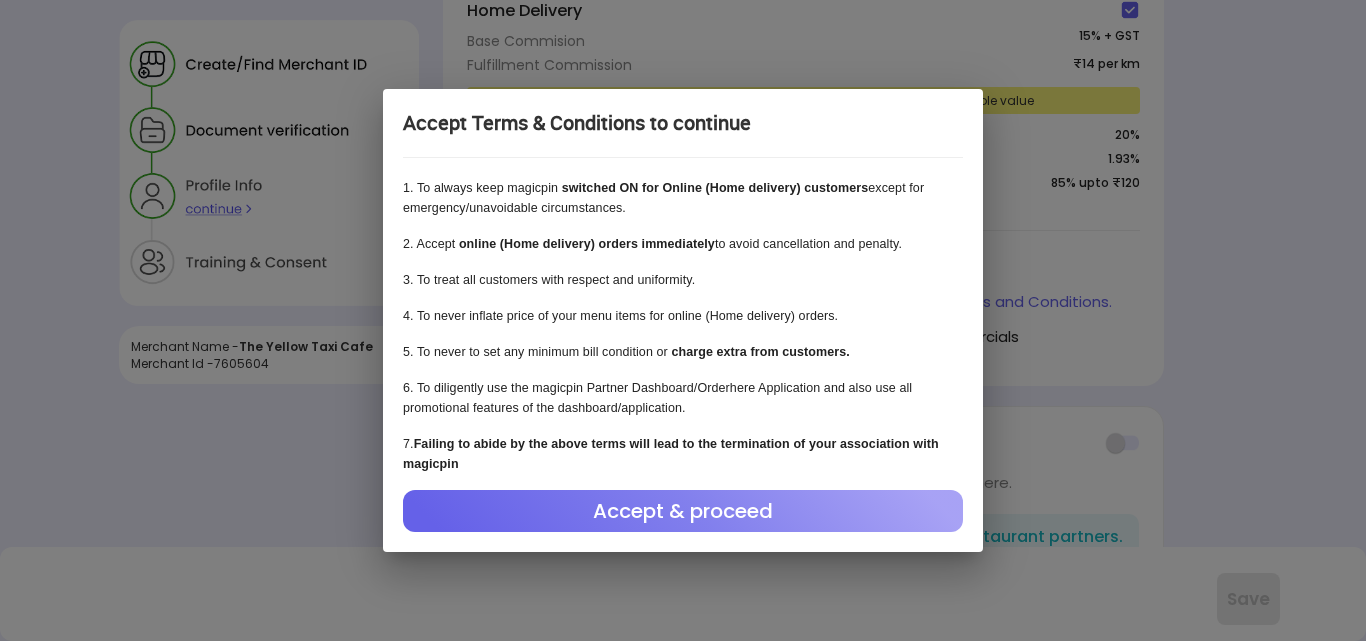 click on "Accept & proceed" at bounding box center (683, 511) 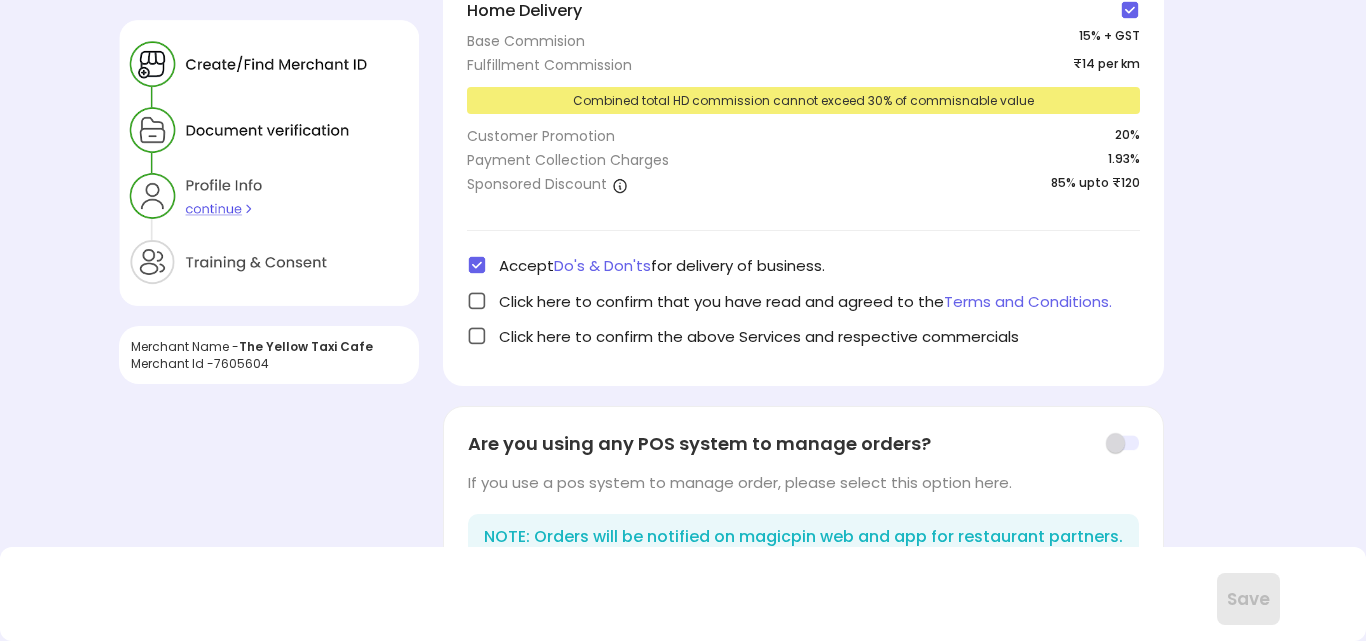 click at bounding box center [477, 301] 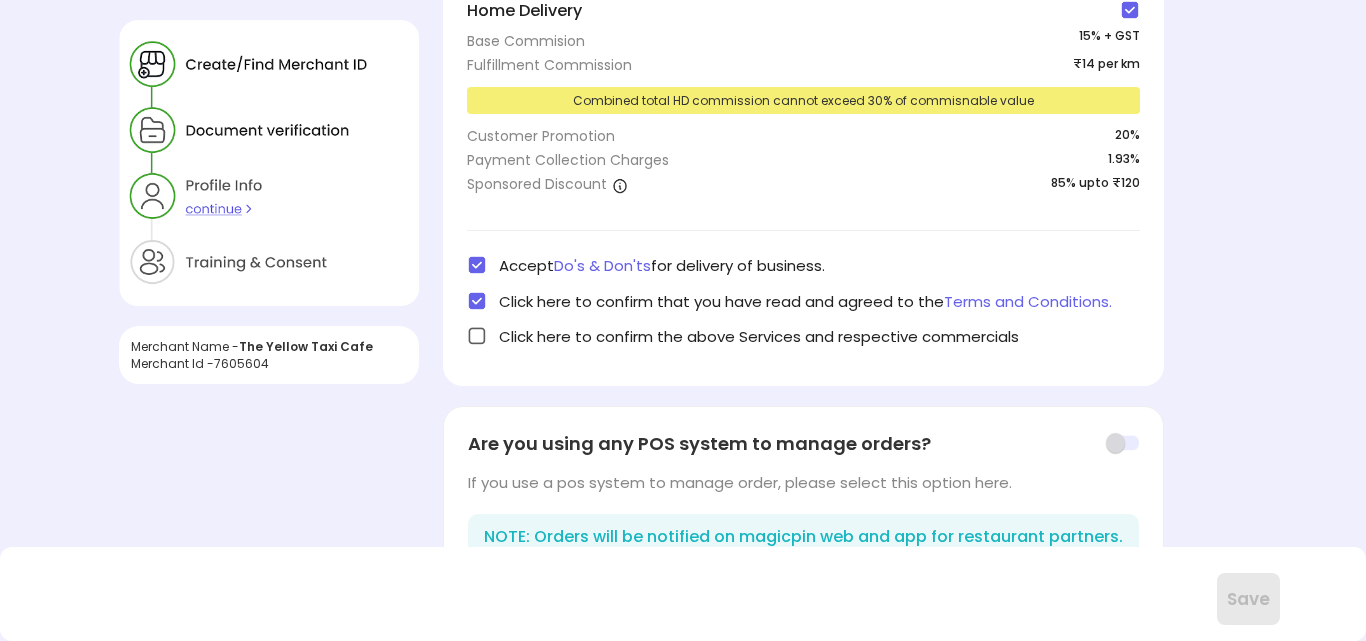 click at bounding box center [477, 336] 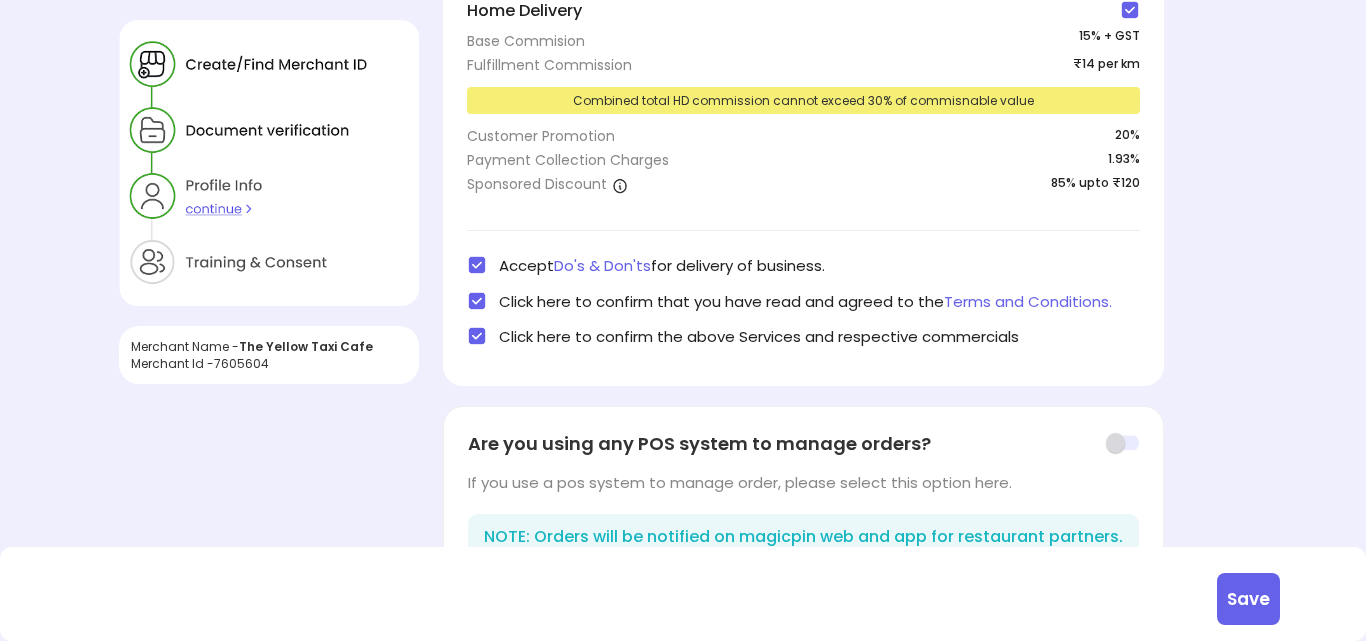 scroll, scrollTop: 503, scrollLeft: 0, axis: vertical 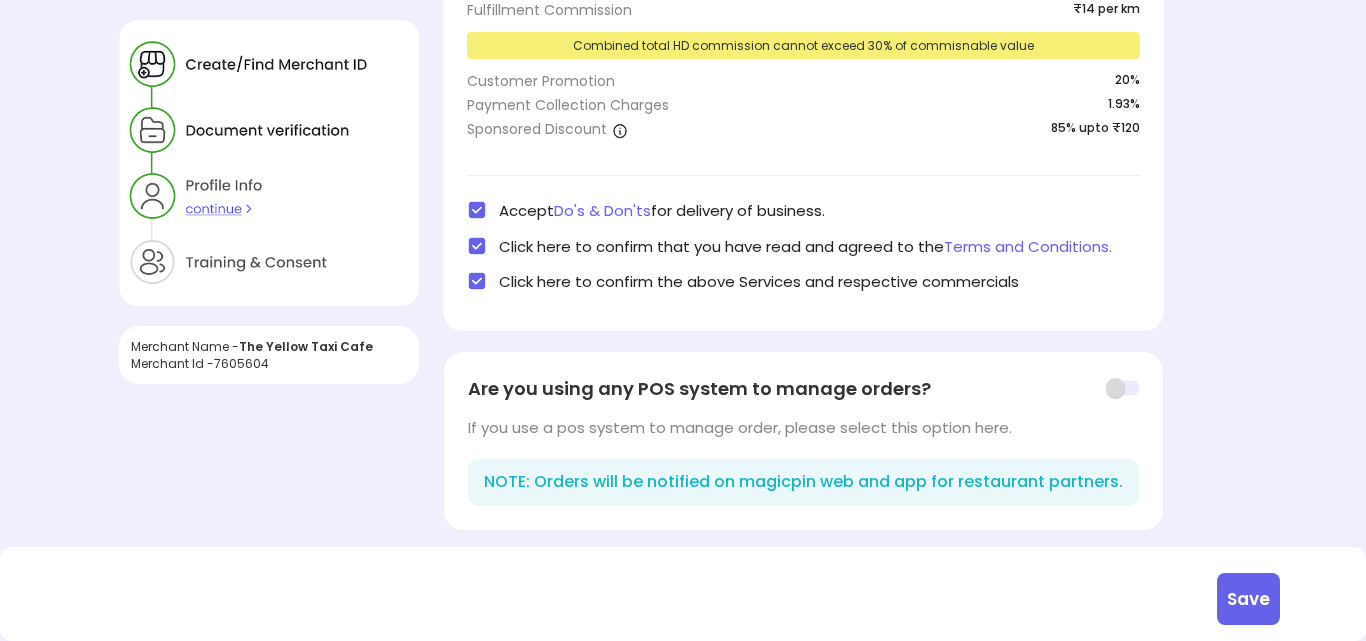 click on "Save" at bounding box center (1248, 599) 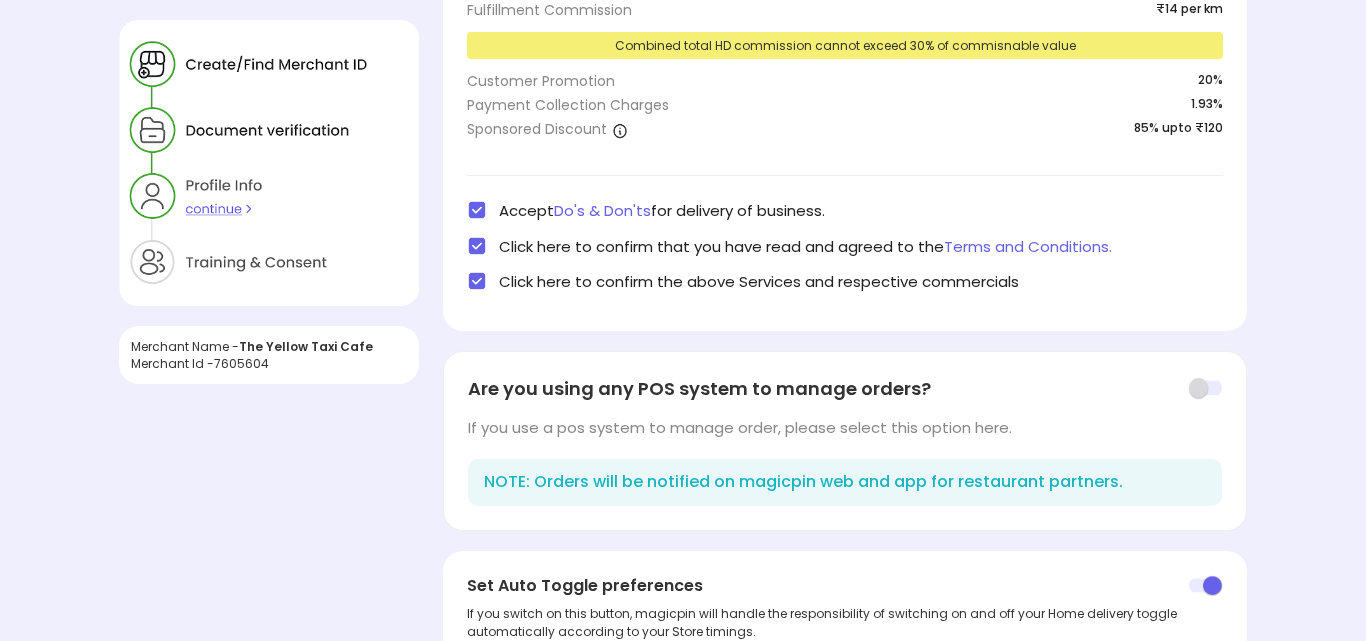 scroll, scrollTop: 660, scrollLeft: 0, axis: vertical 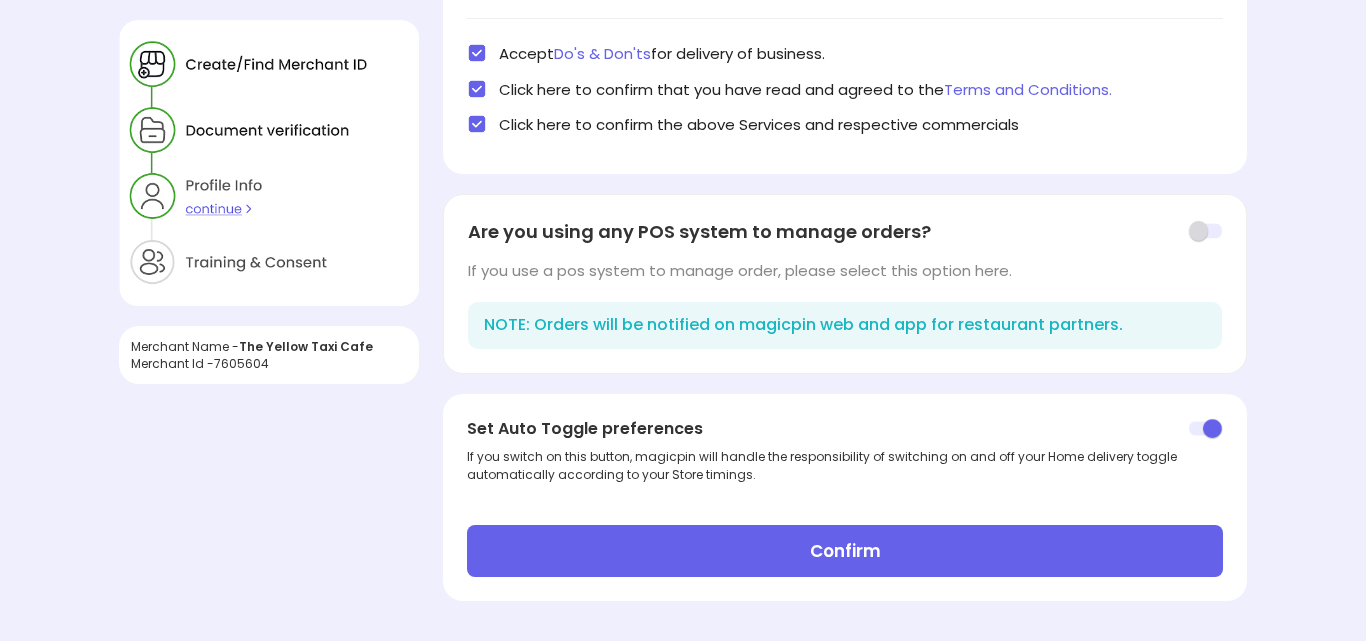 click on "Confirm" at bounding box center [844, 551] 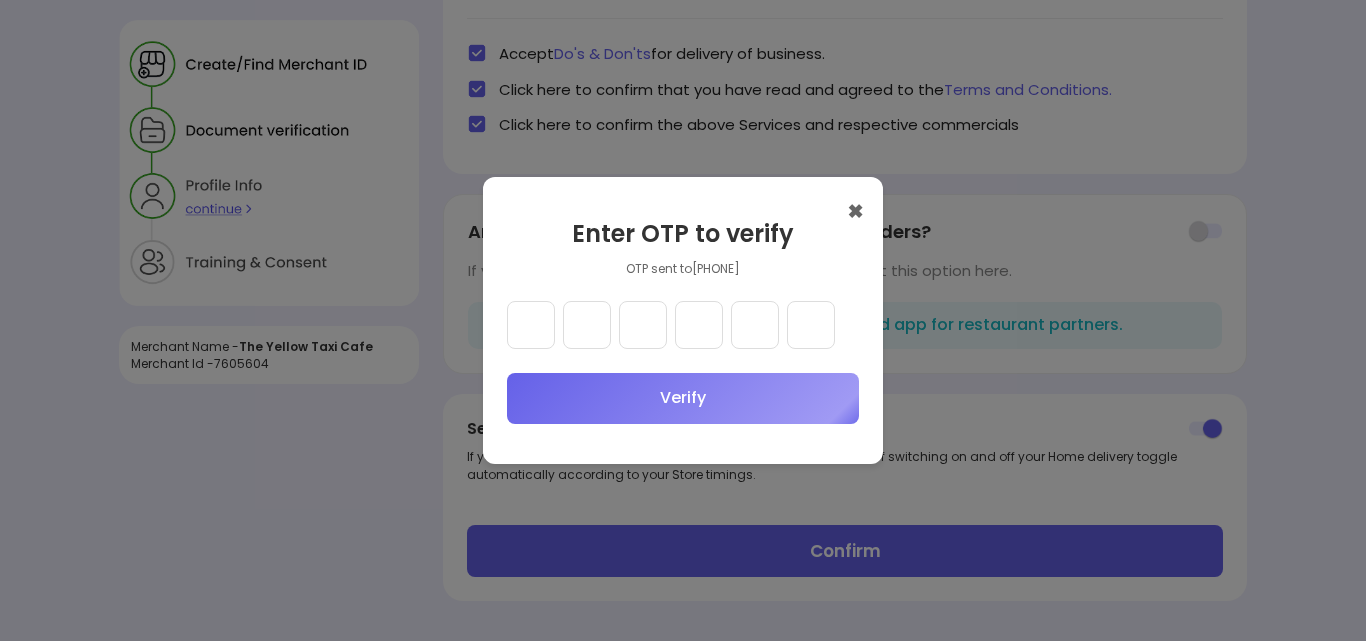 click at bounding box center [531, 325] 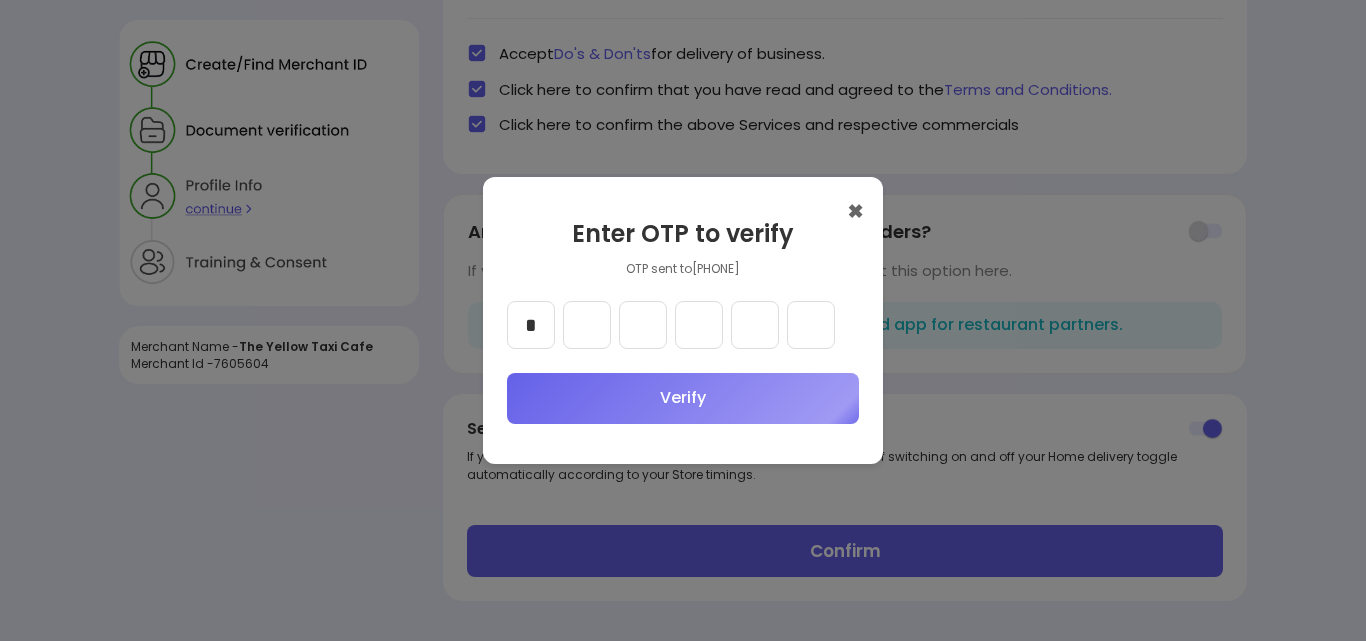 type on "*" 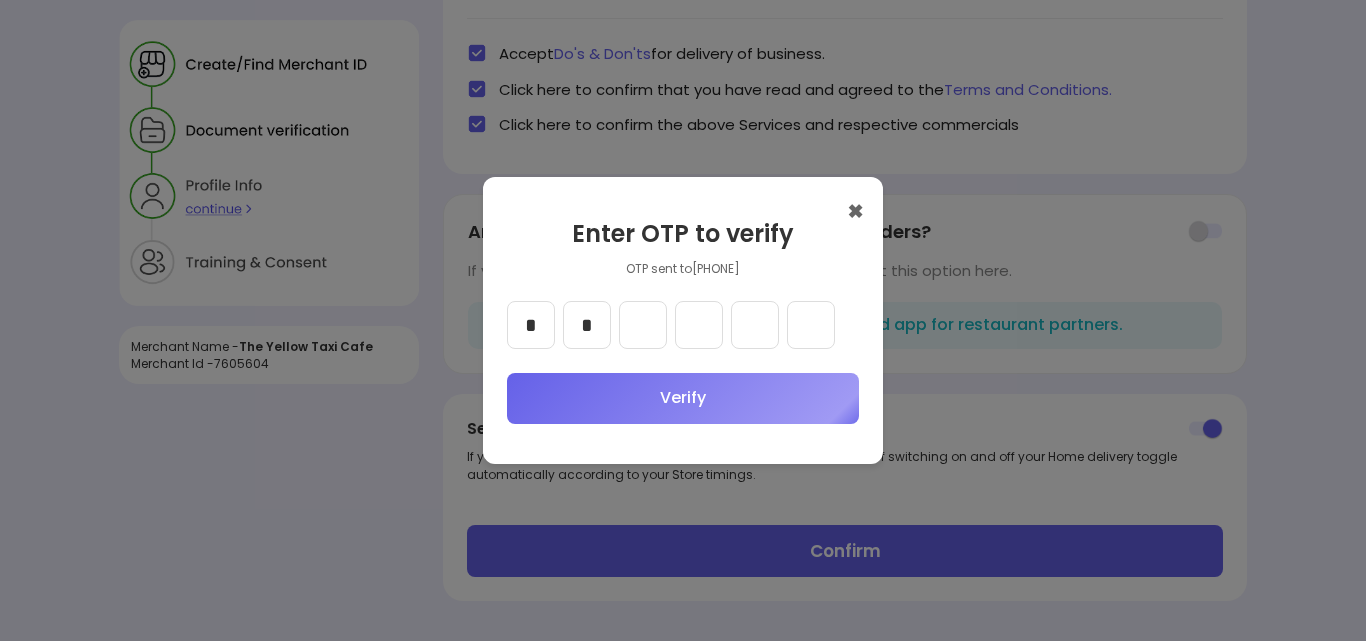 type on "*" 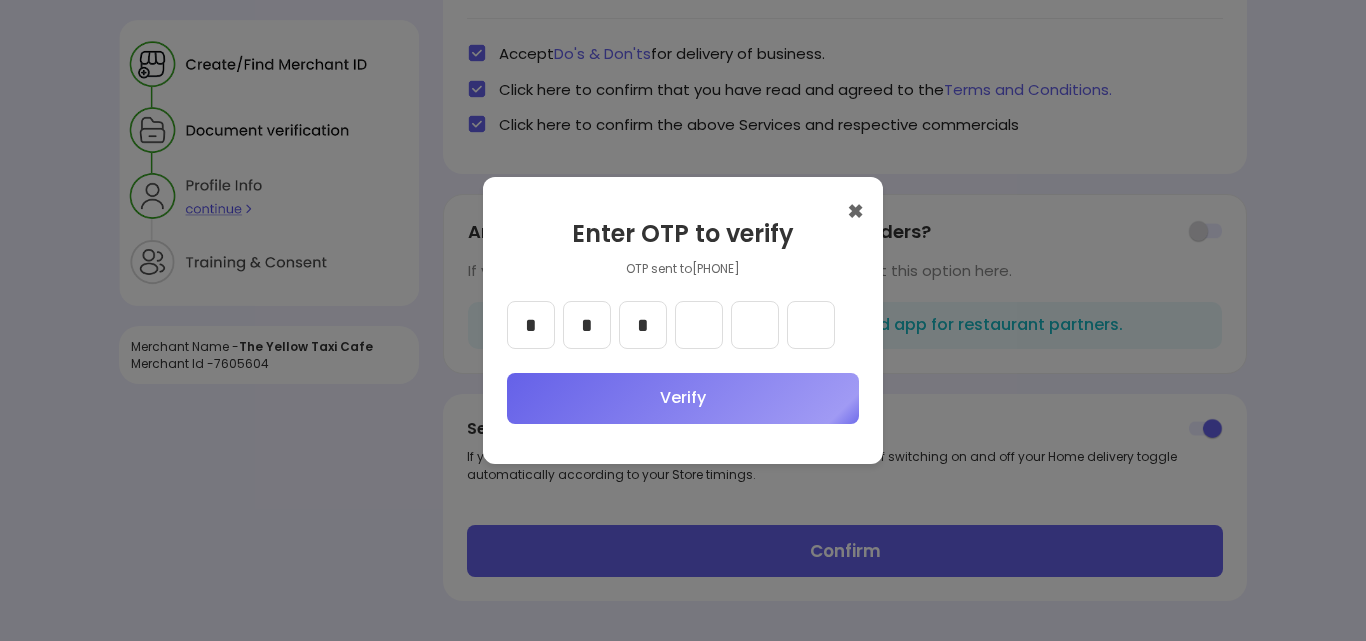type on "*" 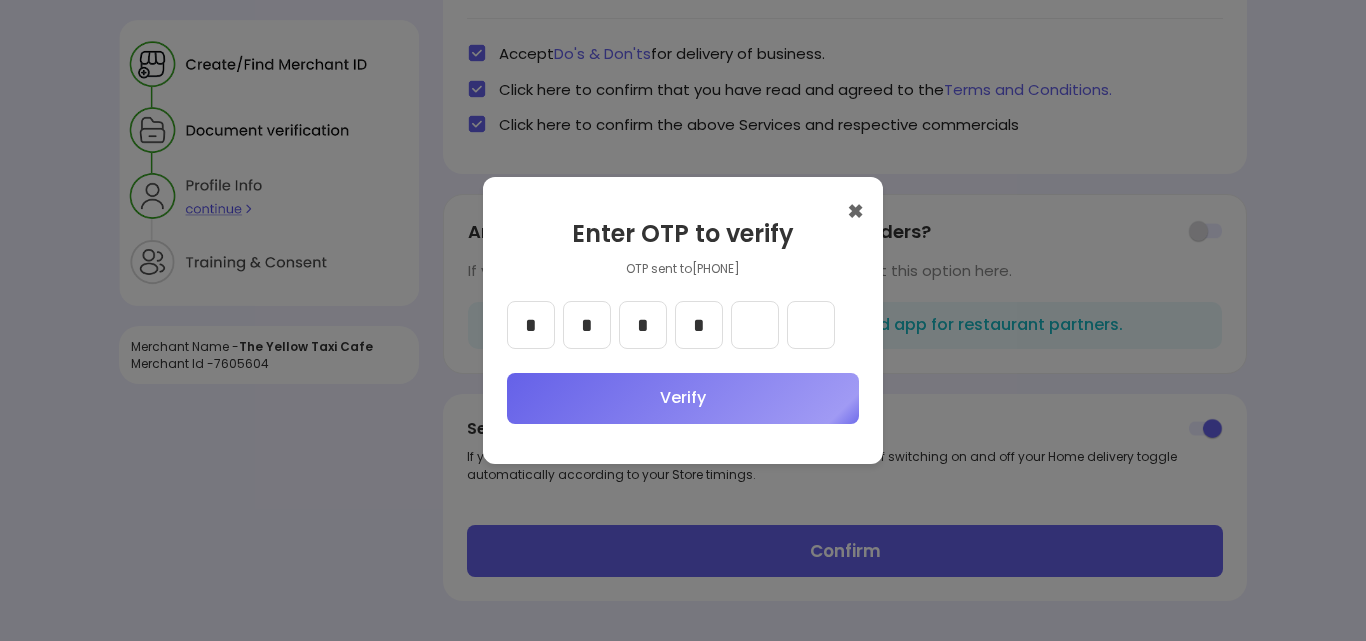 type on "*" 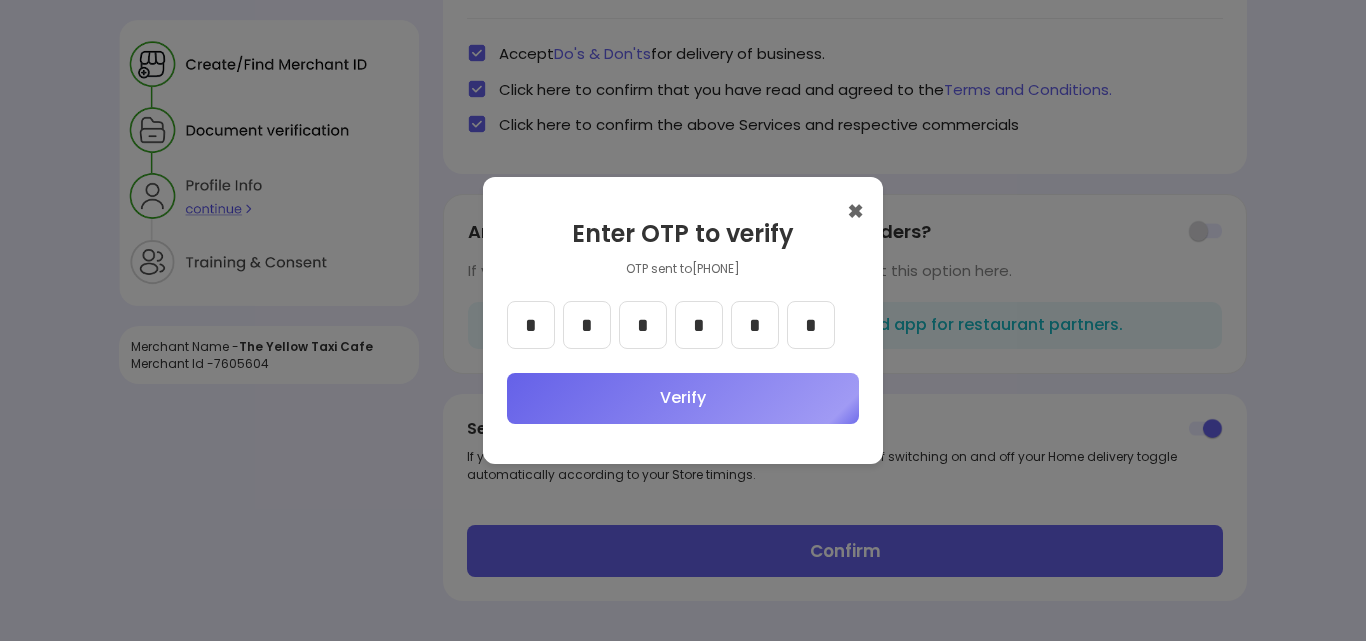 type on "*" 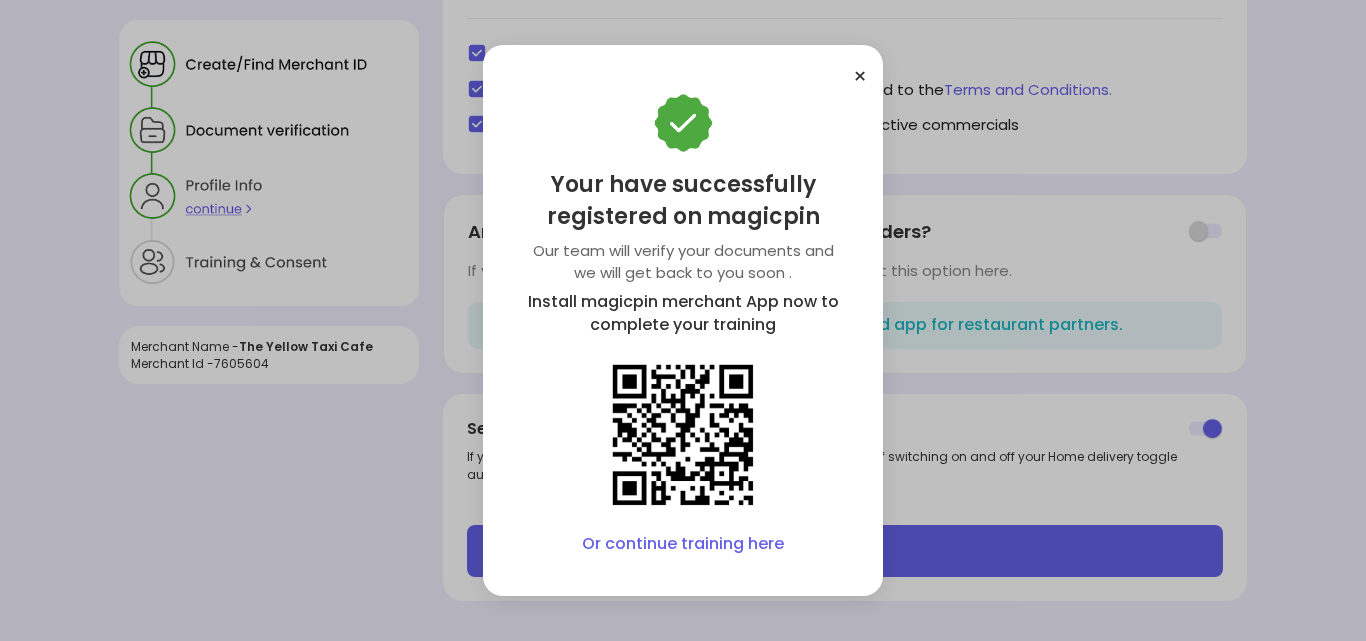 click on "Or continue training here" at bounding box center [683, 544] 